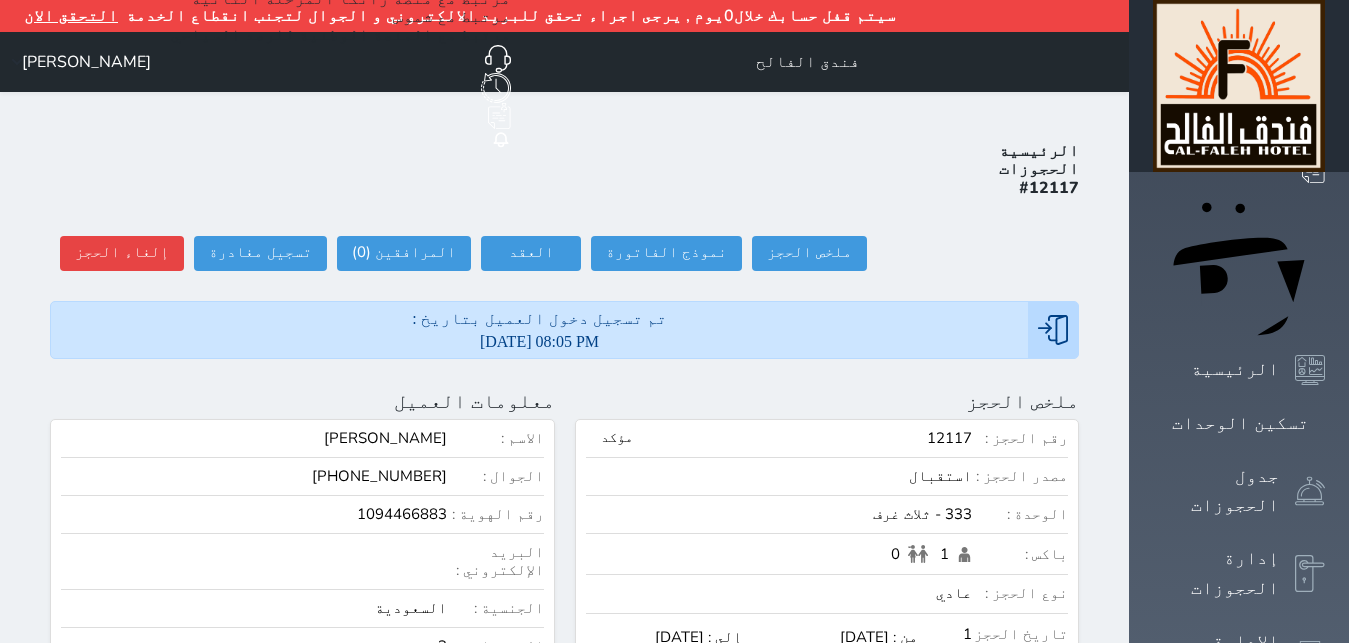 scroll, scrollTop: 0, scrollLeft: 0, axis: both 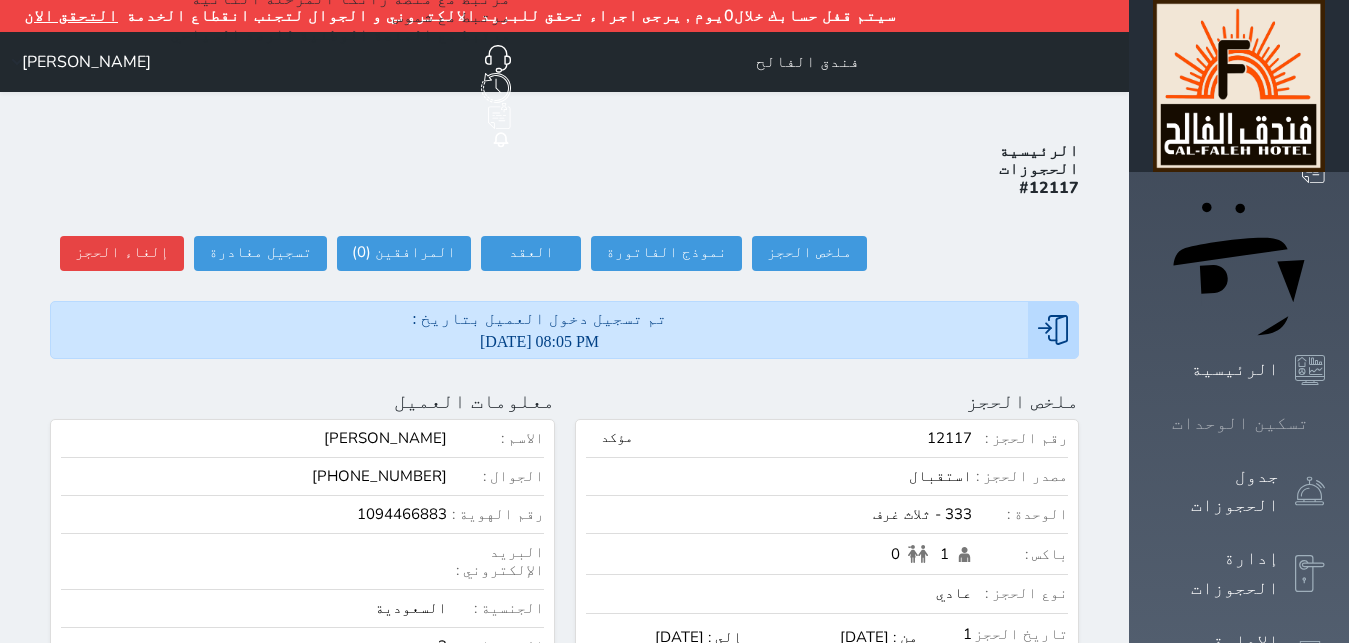 click on "تسكين الوحدات" at bounding box center (1240, 423) 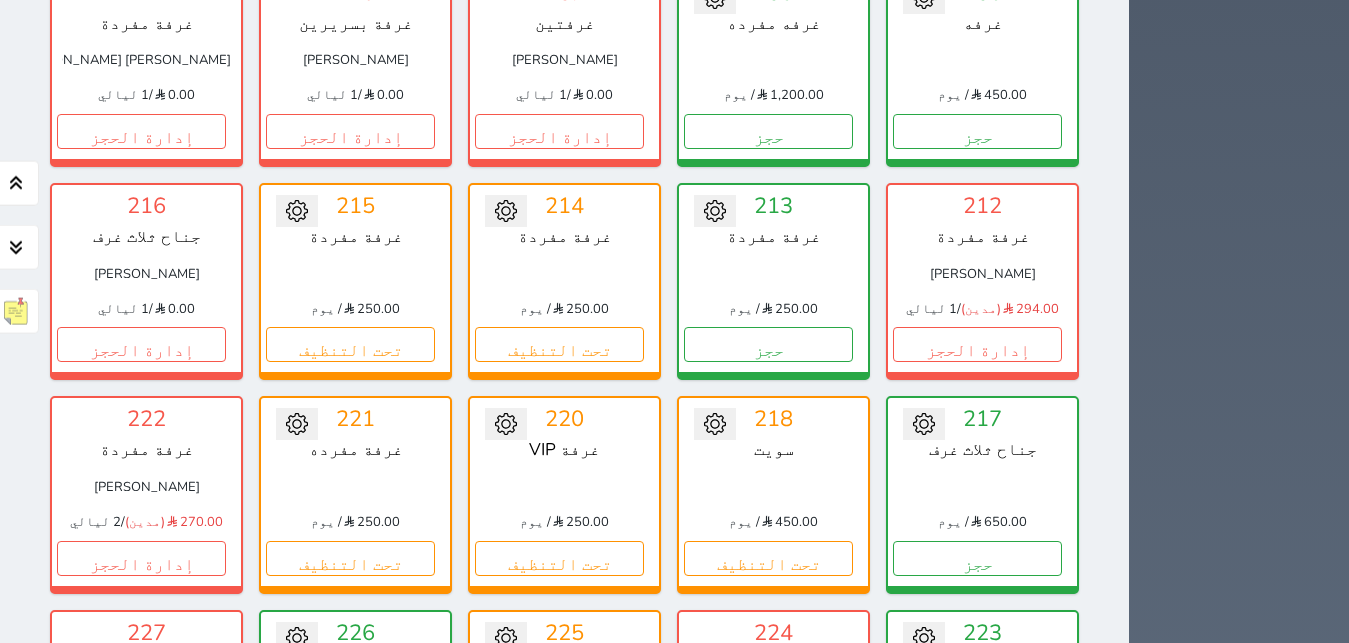 scroll, scrollTop: 1122, scrollLeft: 0, axis: vertical 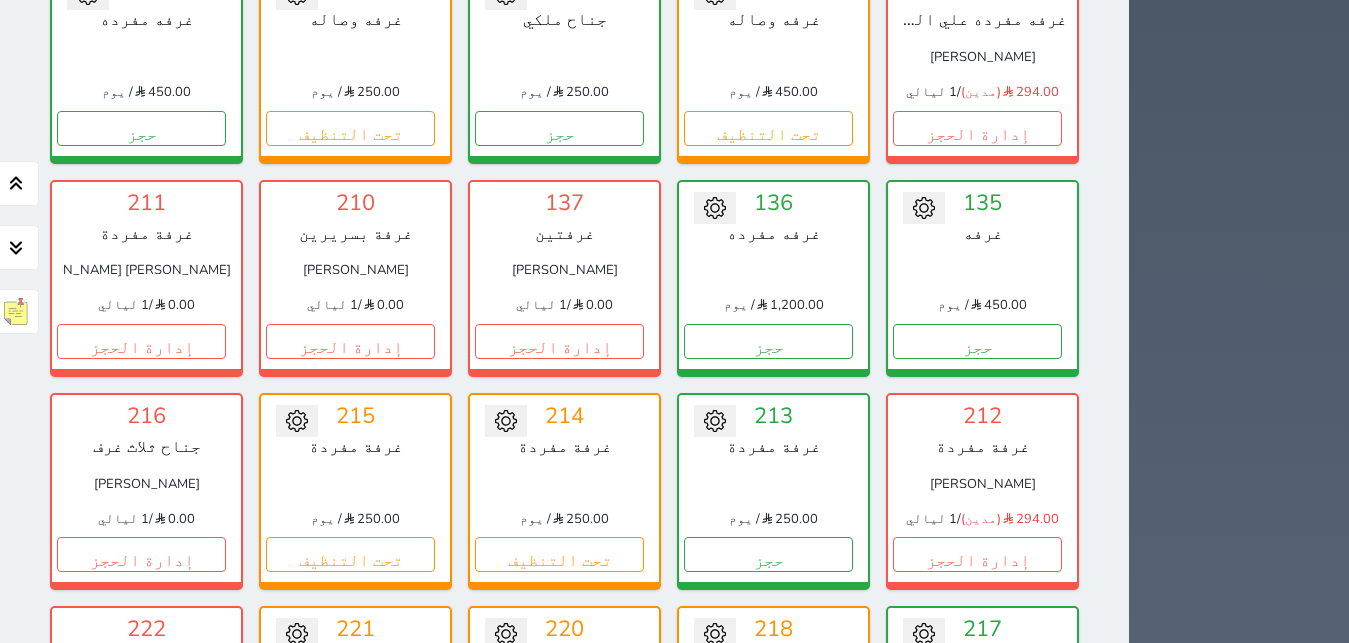 click on "تحت التنظيف" at bounding box center [559, 768] 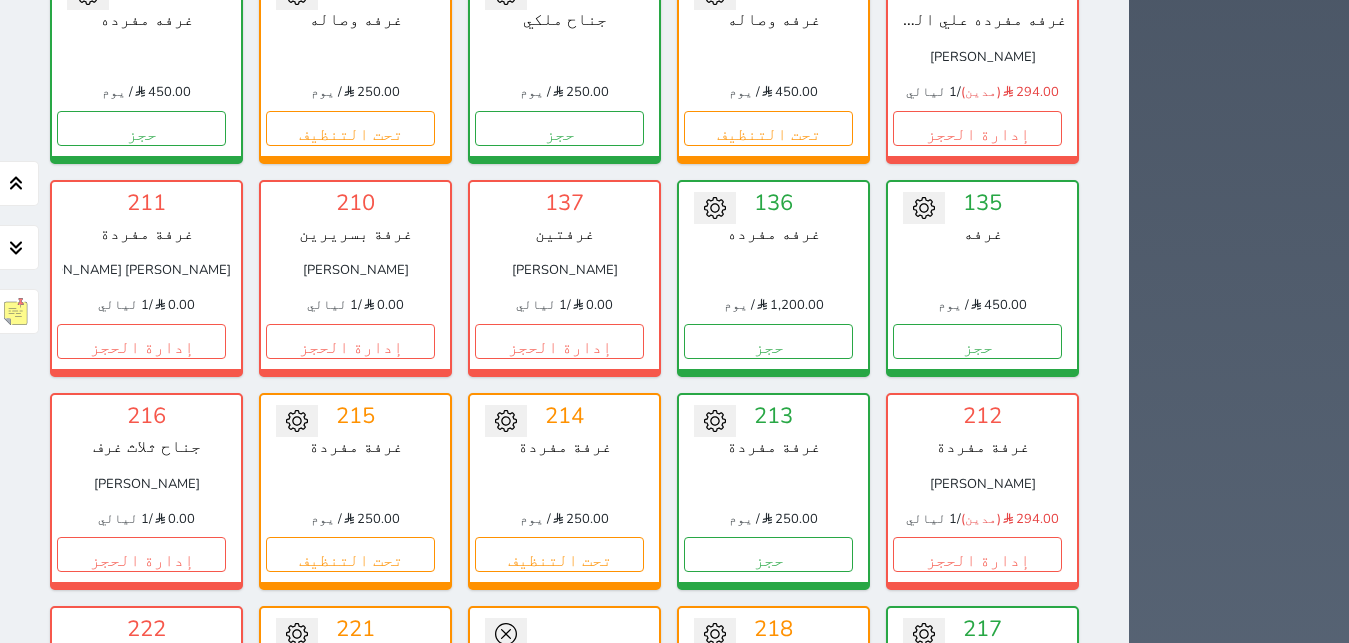 click on "تحويل لمتاح" at bounding box center (564, 667) 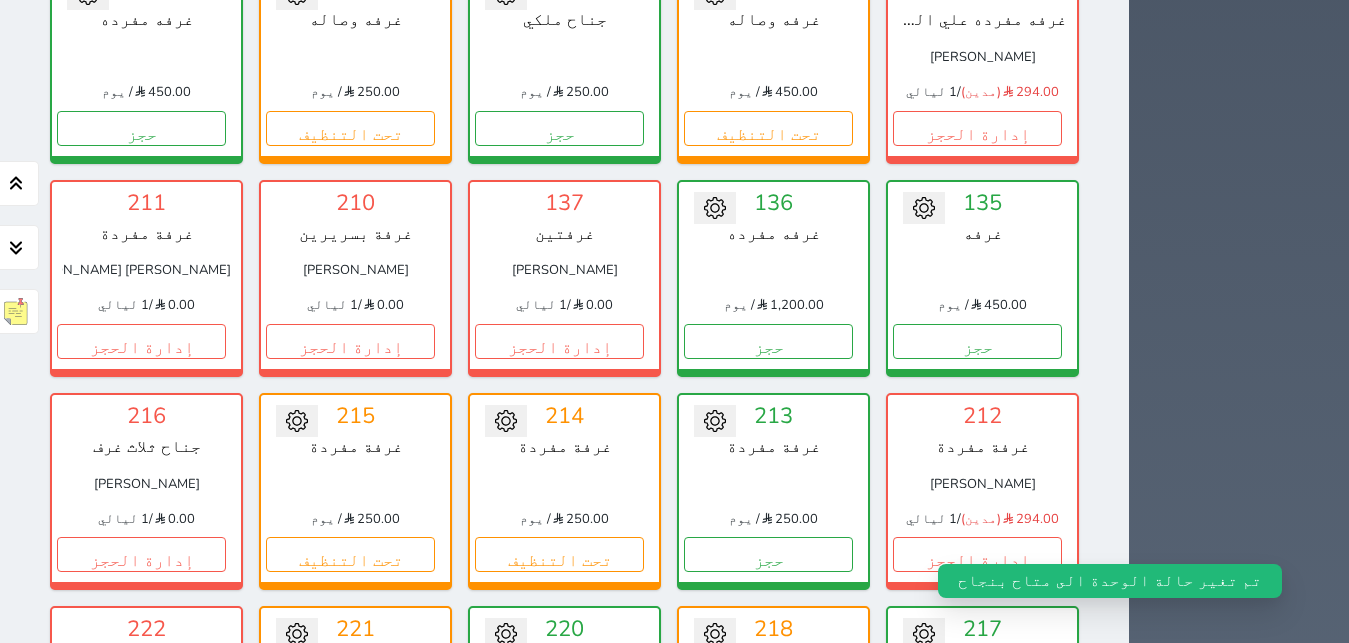 click on "حجز" at bounding box center (559, 768) 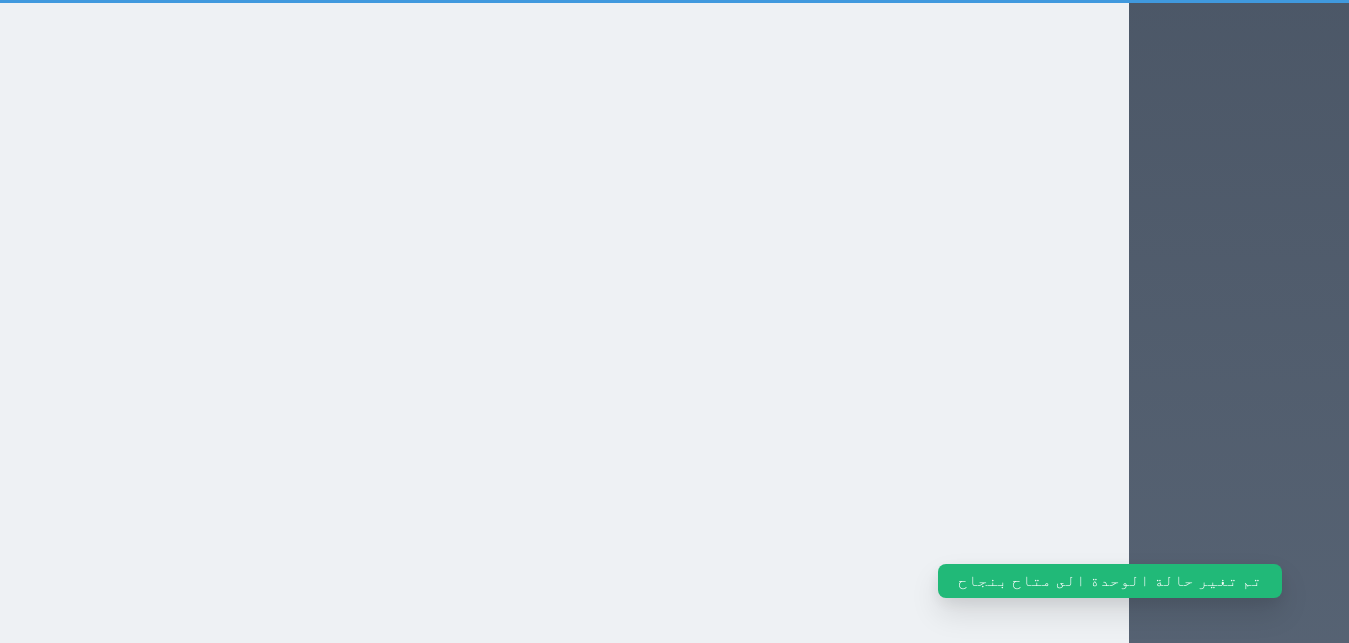 scroll, scrollTop: 488, scrollLeft: 0, axis: vertical 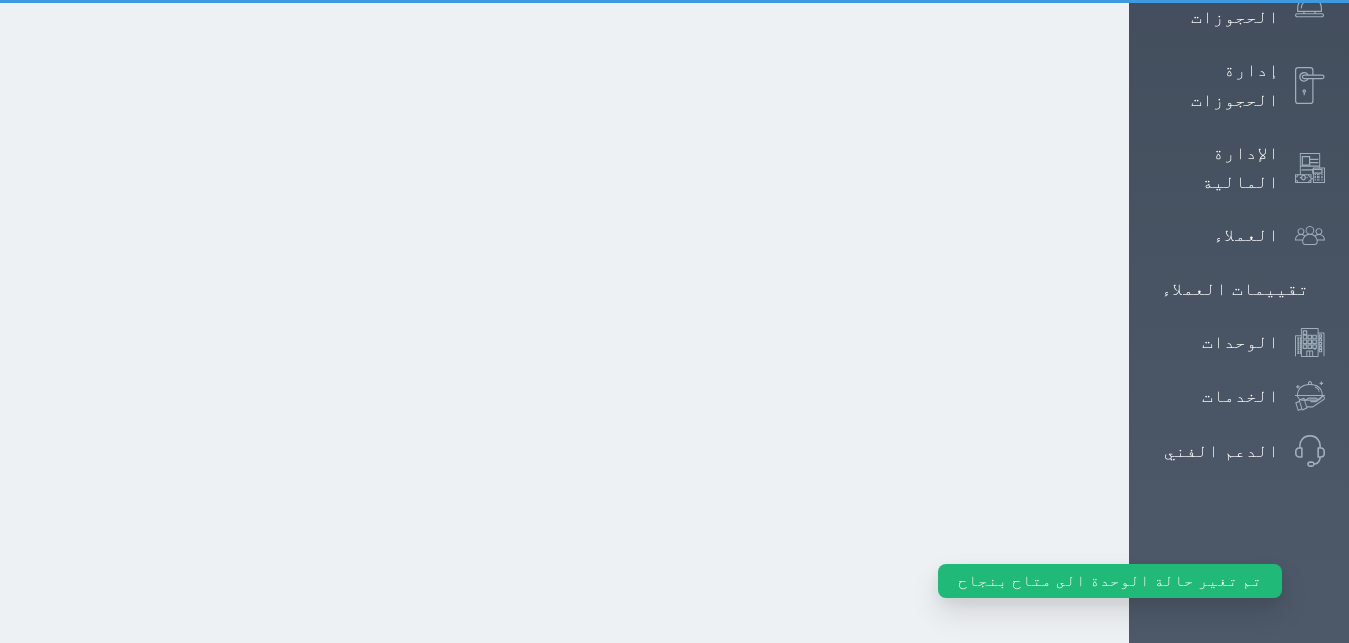 select on "1" 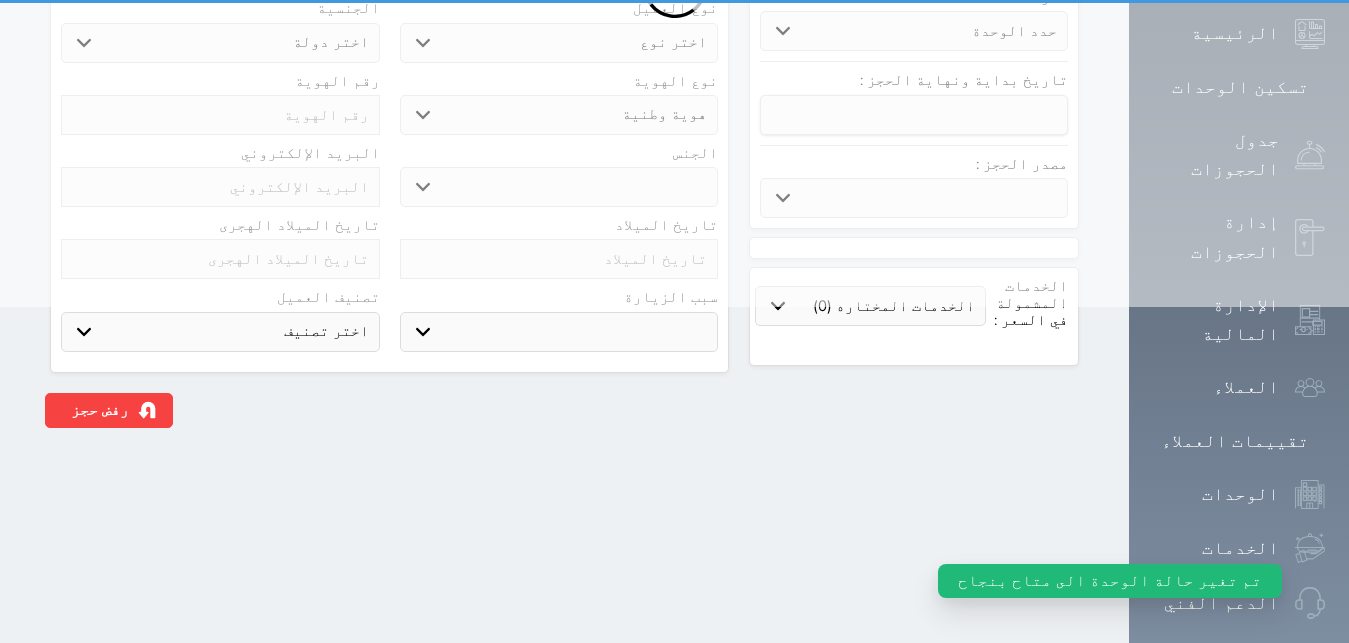 scroll, scrollTop: 0, scrollLeft: 0, axis: both 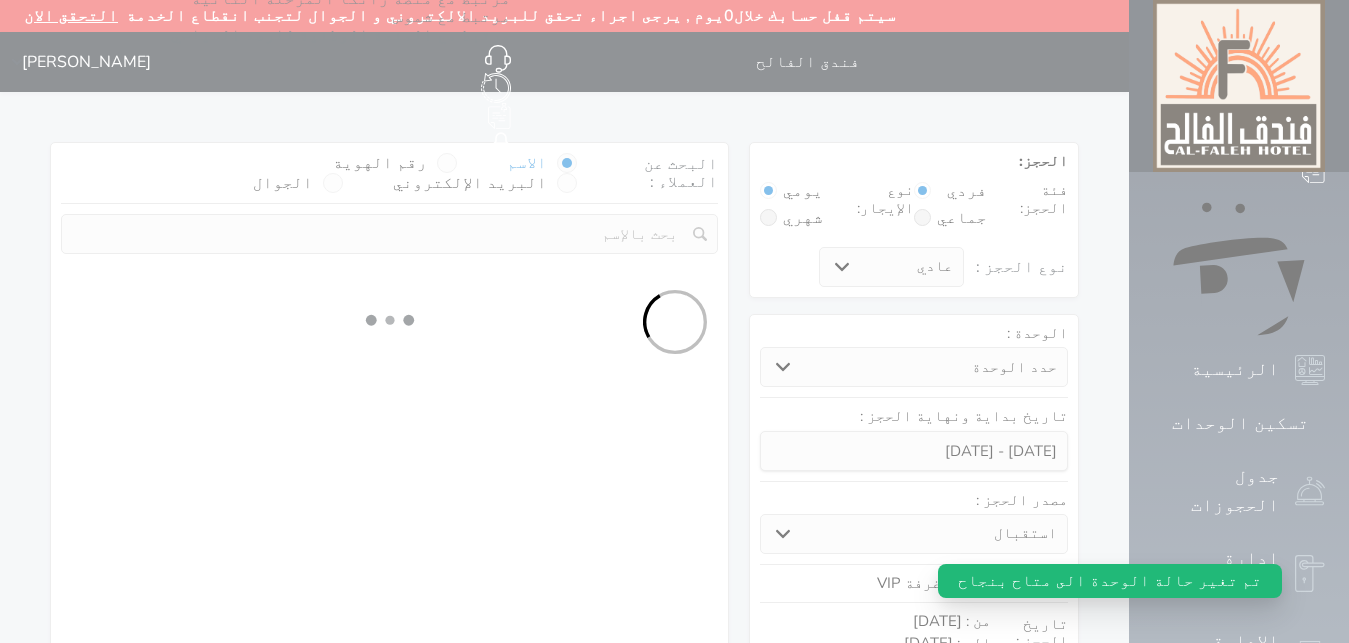 select 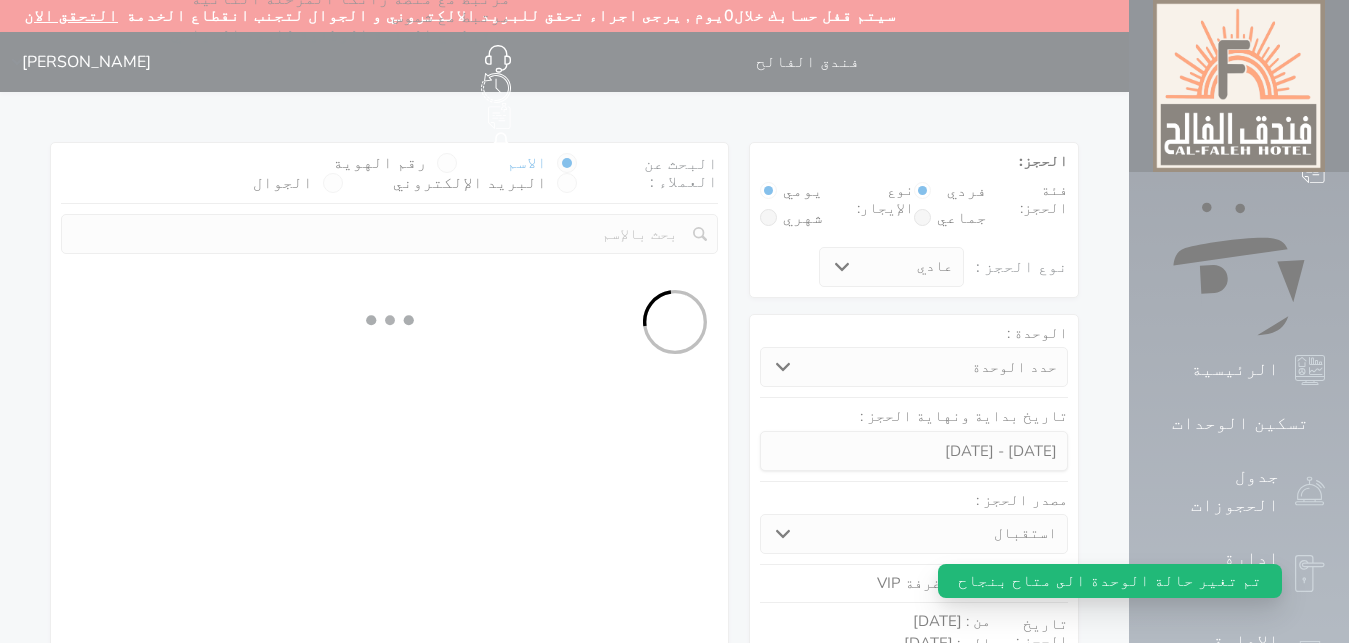 select on "113" 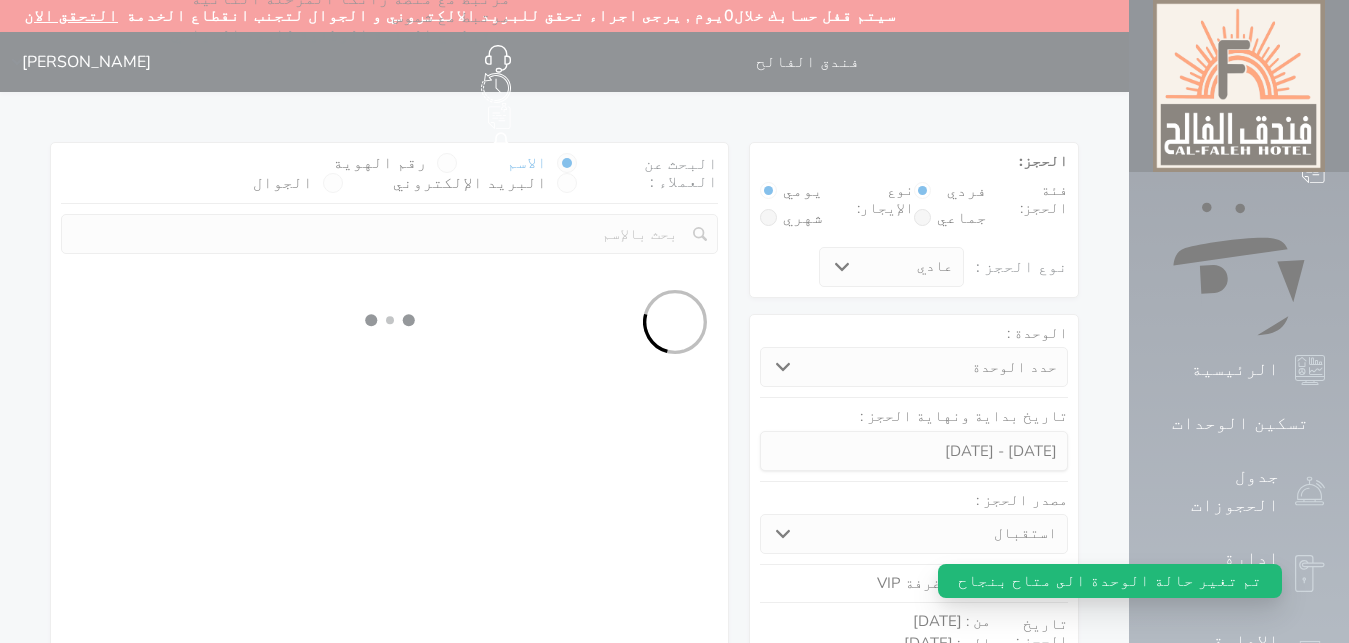 select on "1" 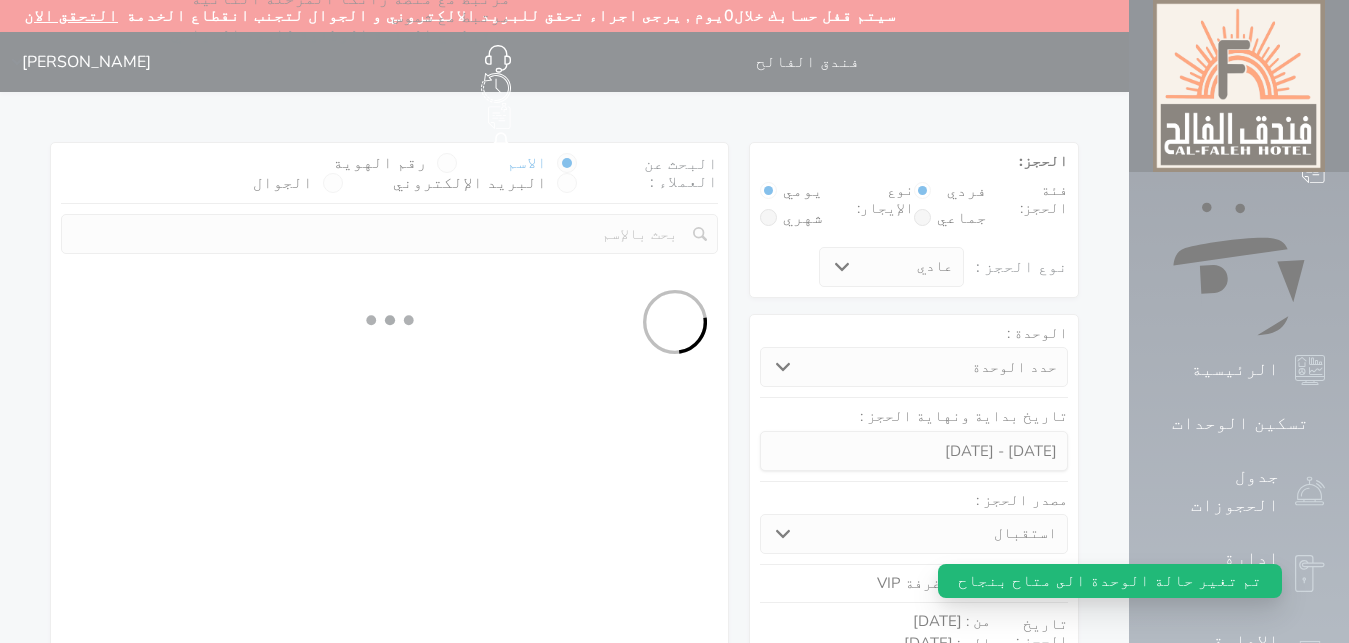 select 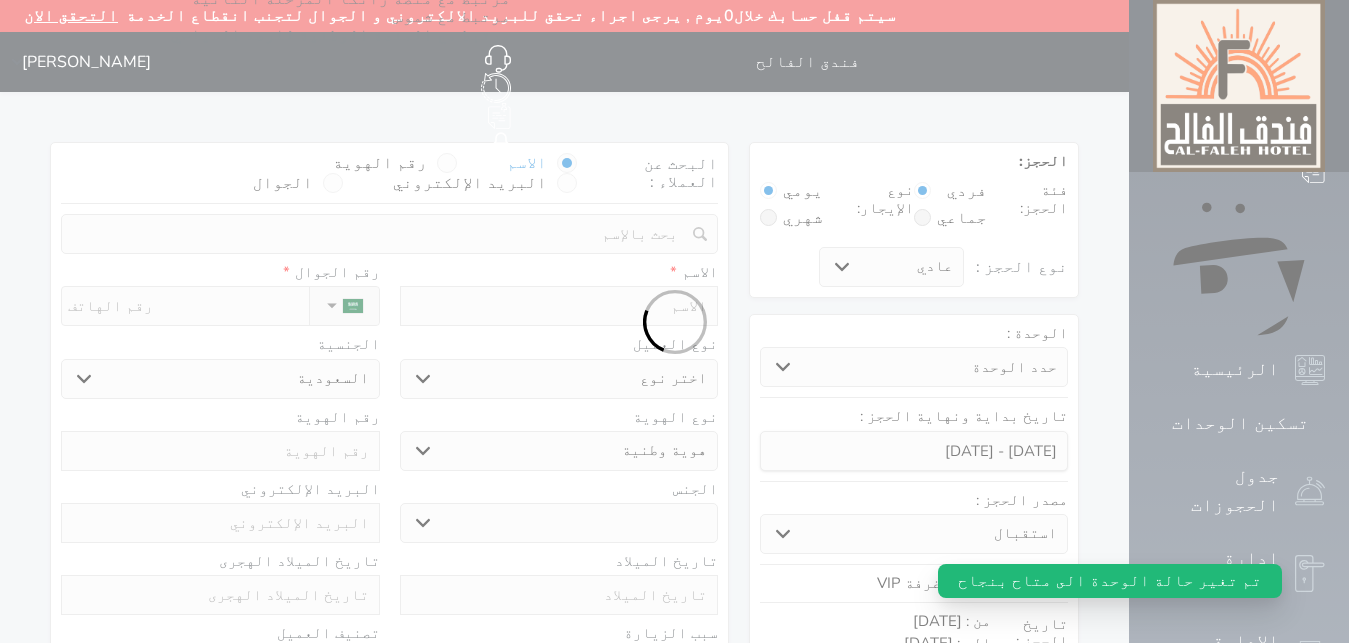 select 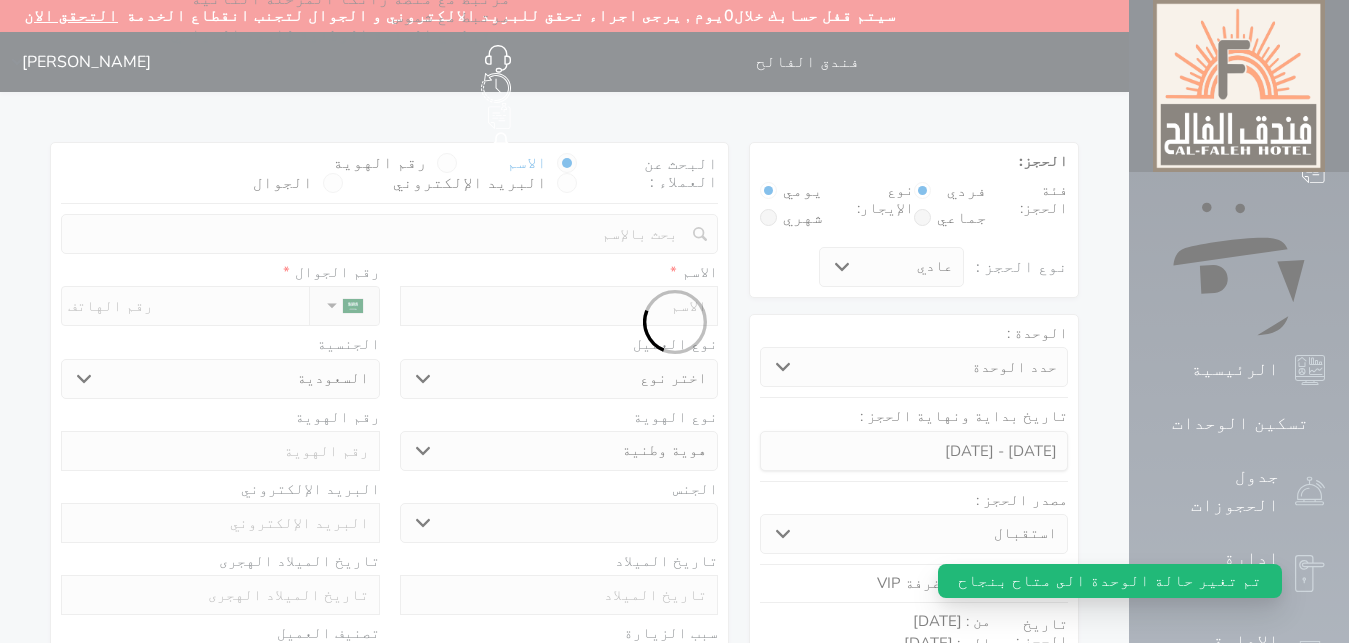 select 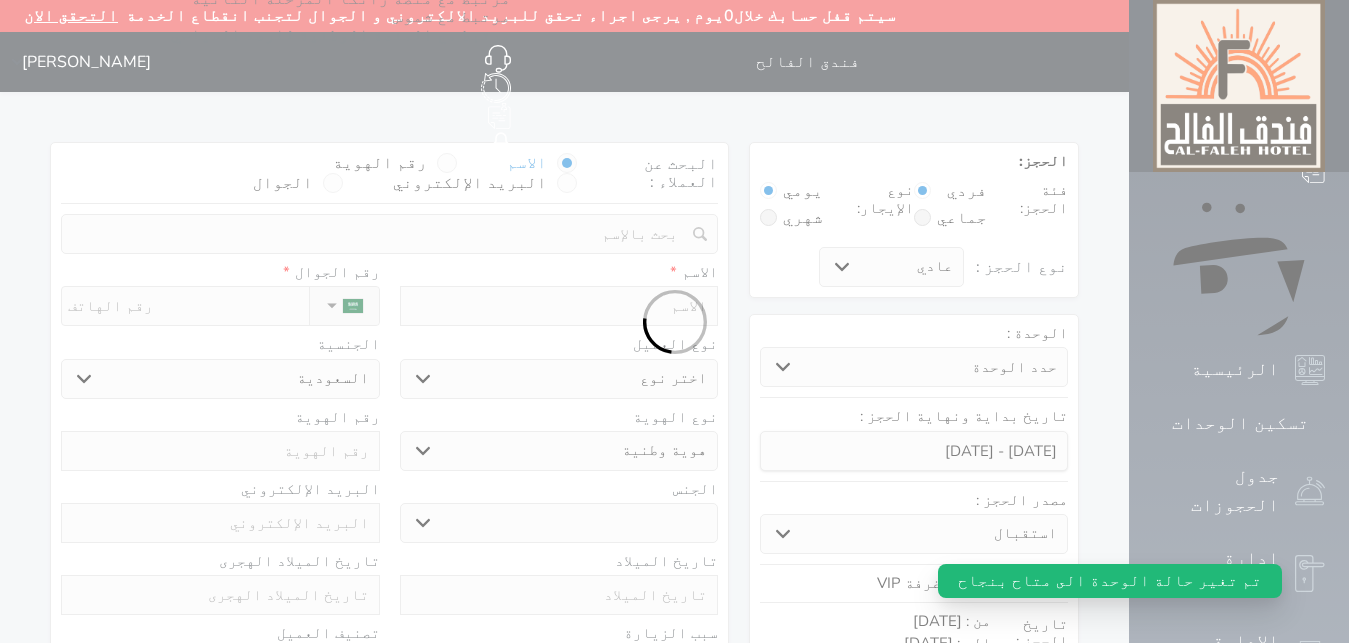 select 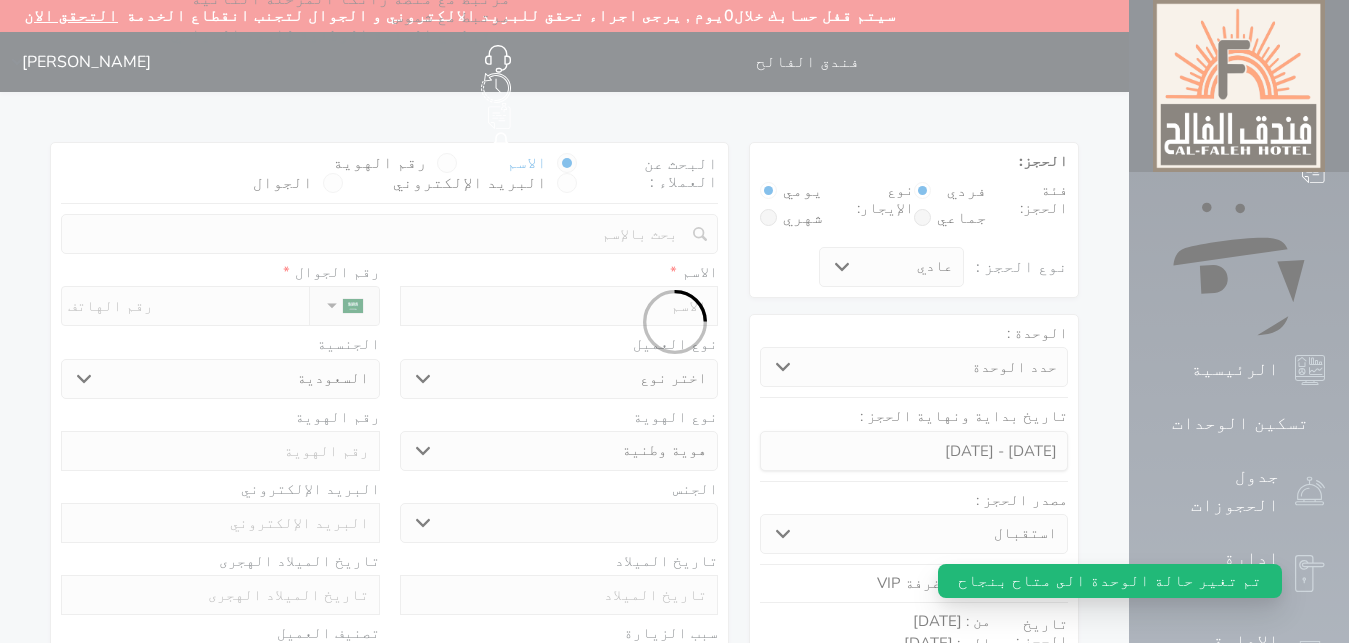 select 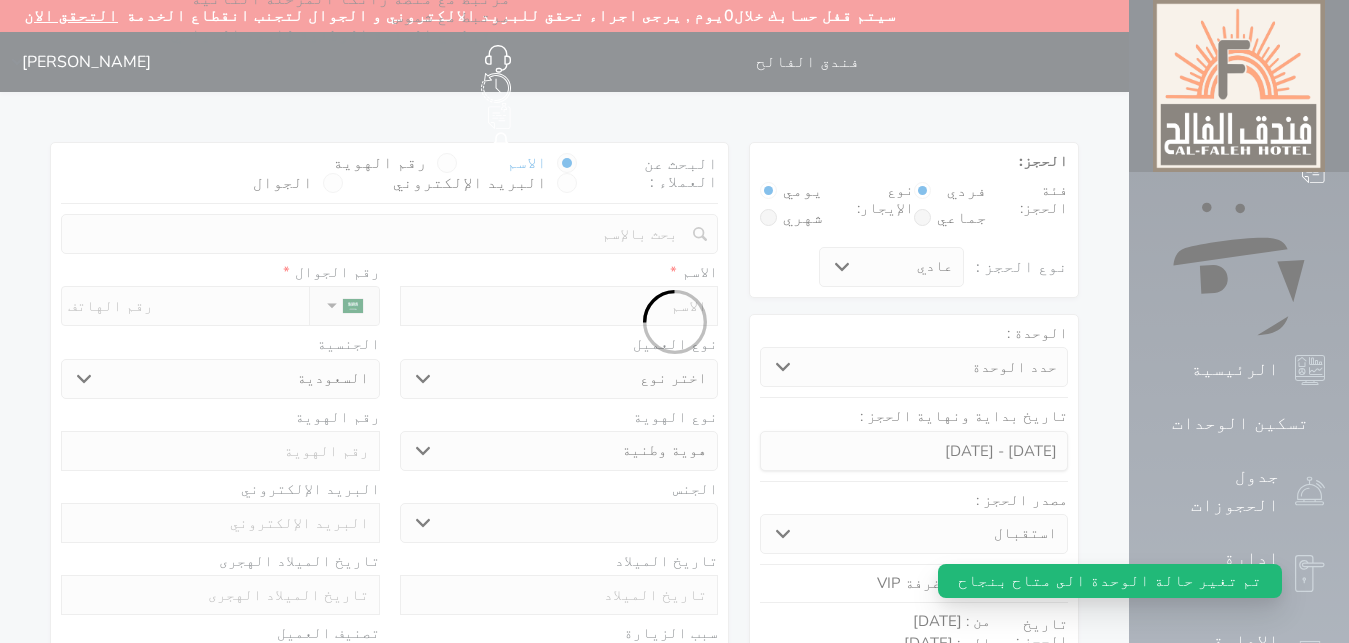 select on "1" 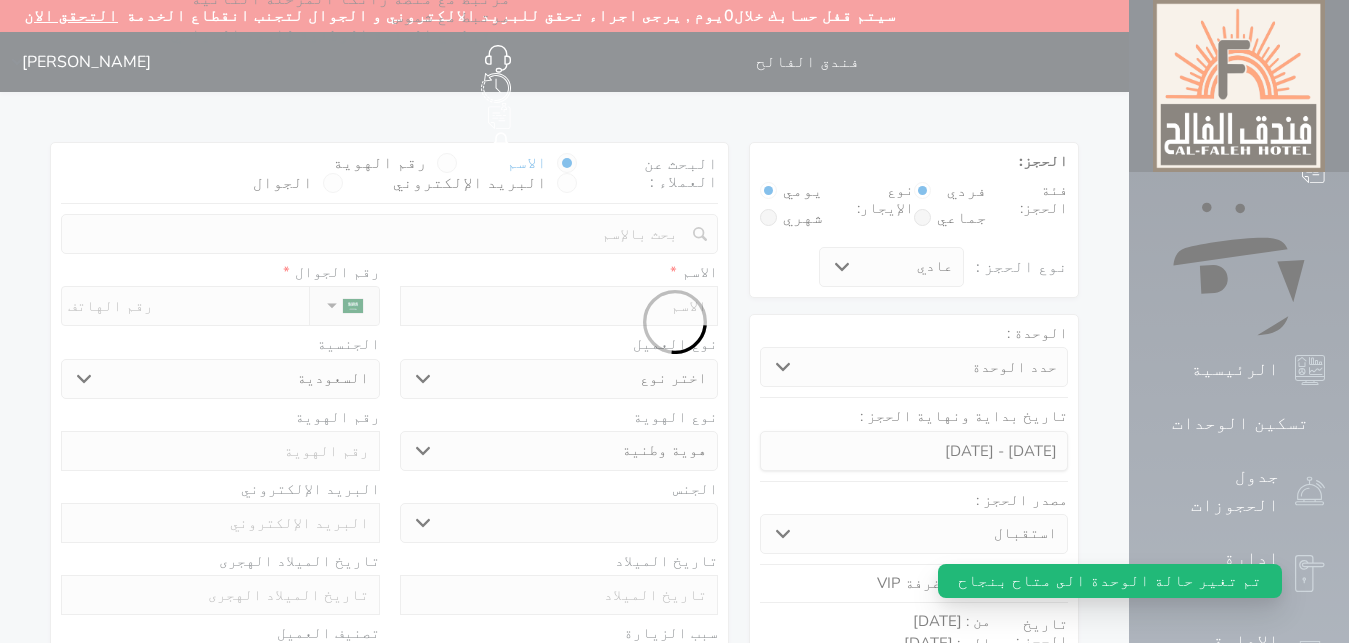 select on "7" 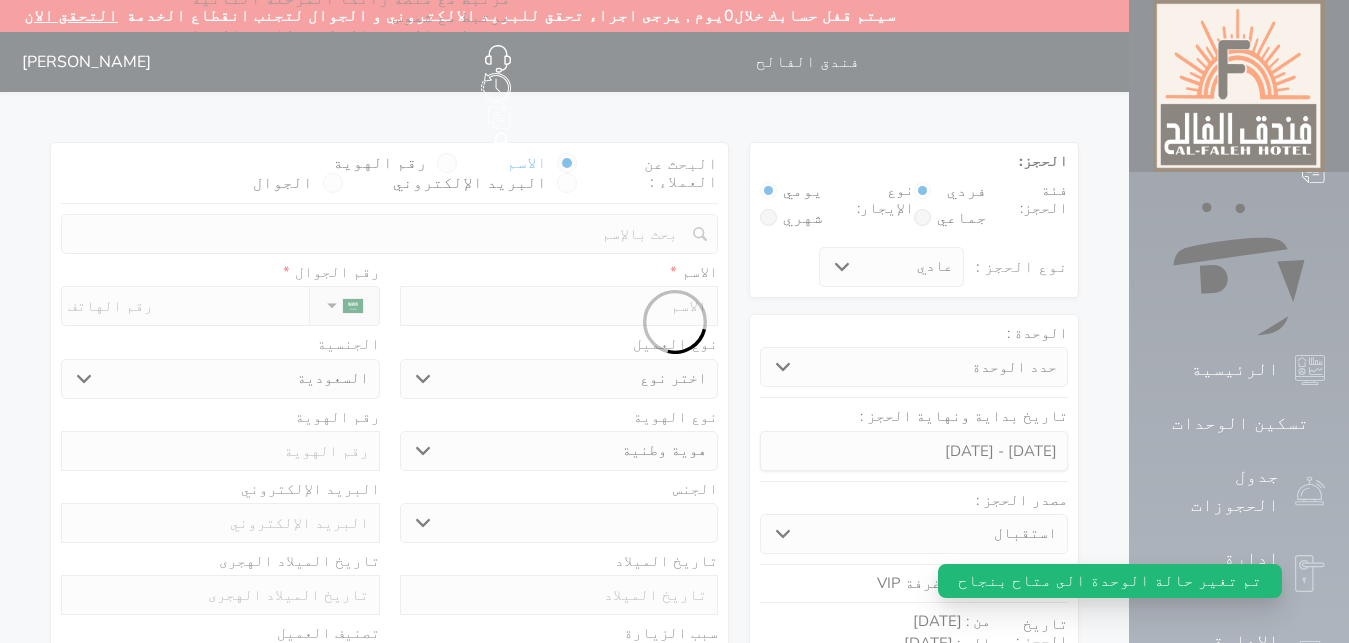 select 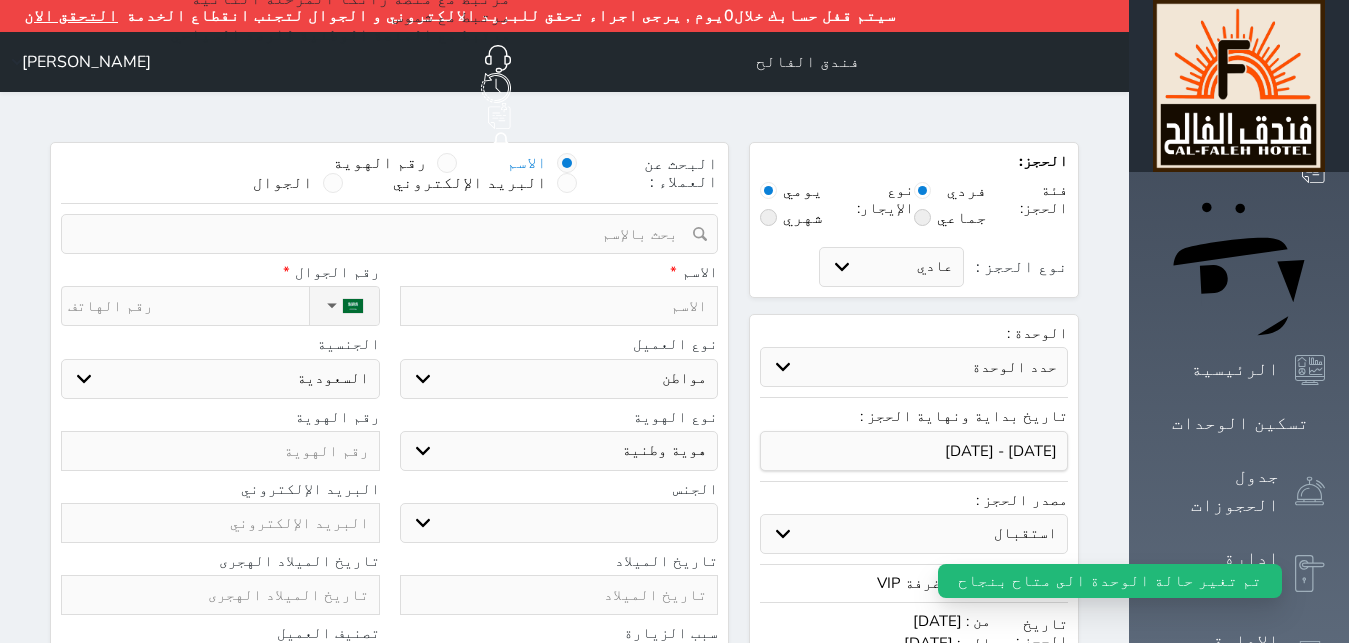 select 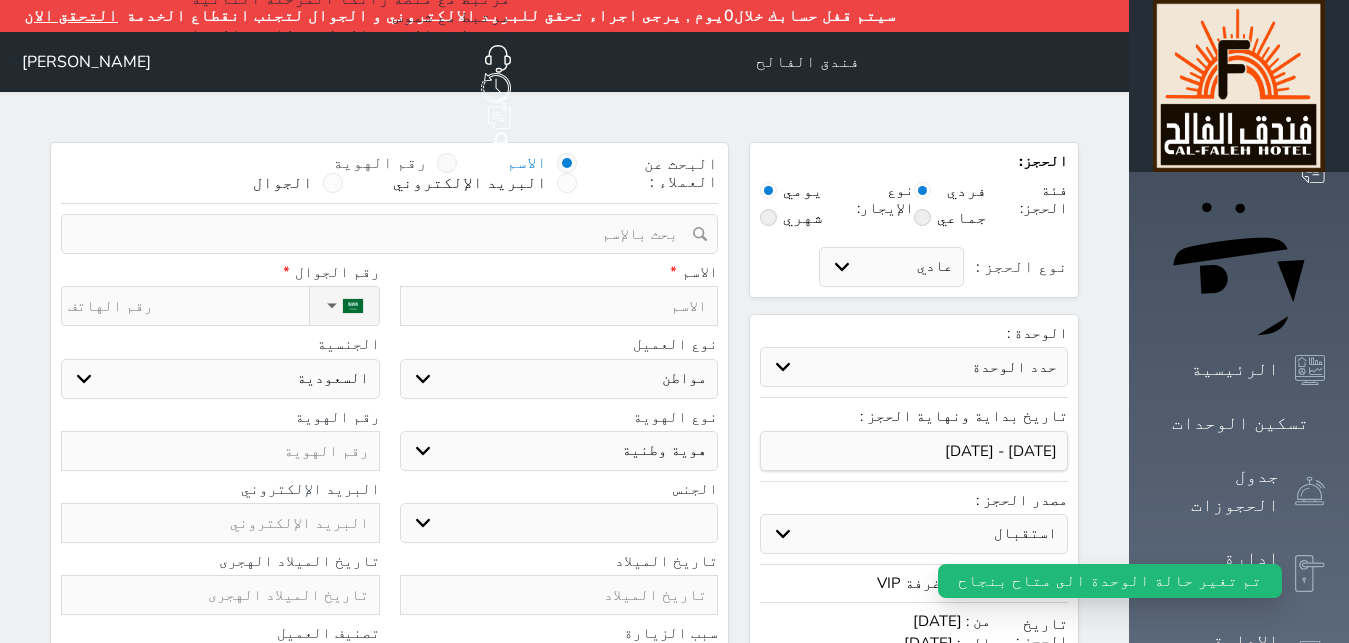 click at bounding box center [447, 163] 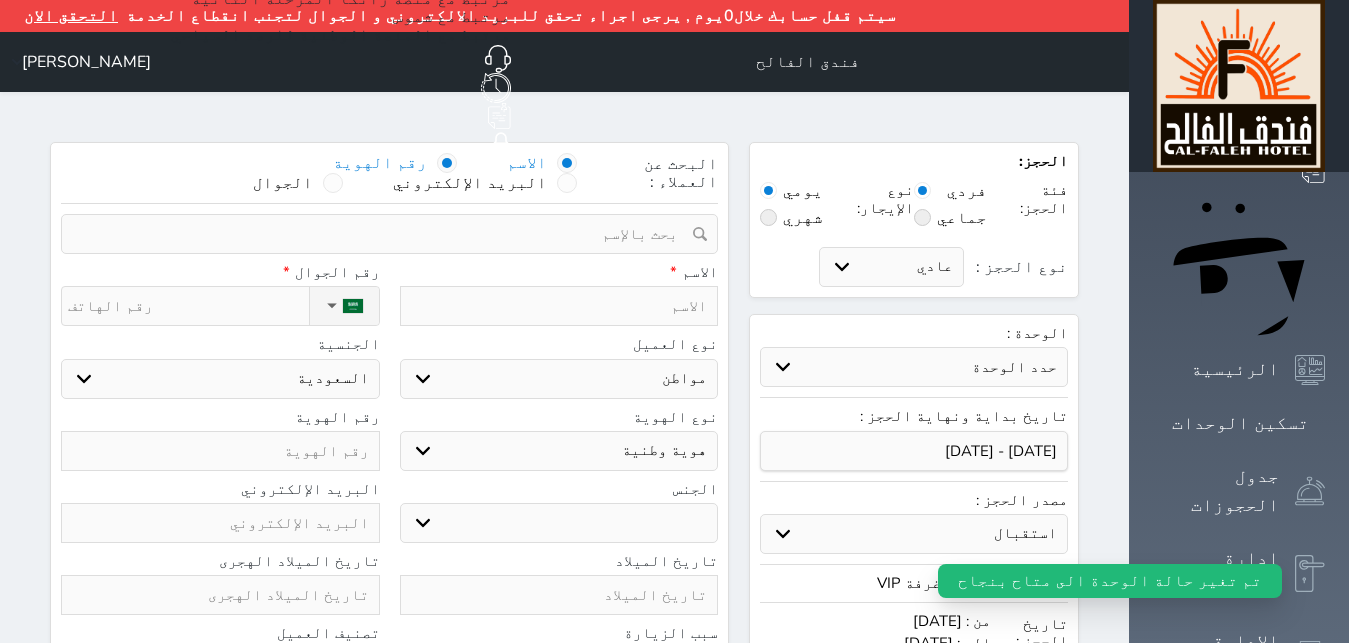 select 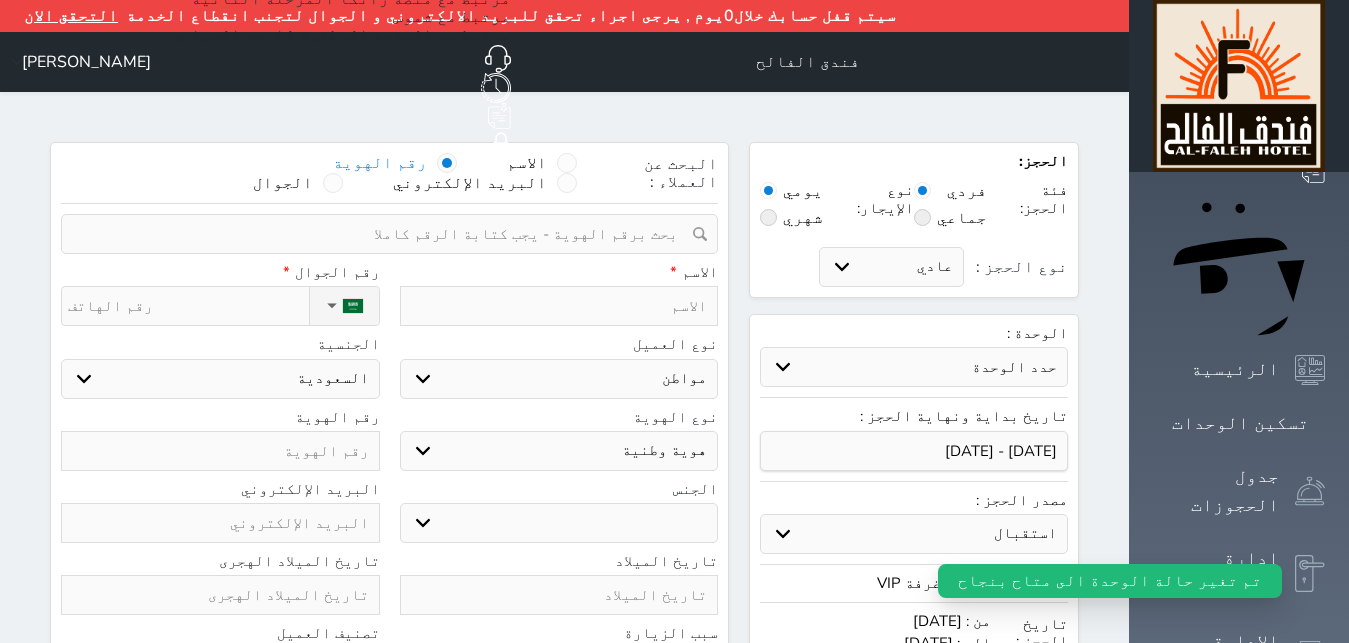 click at bounding box center [382, 234] 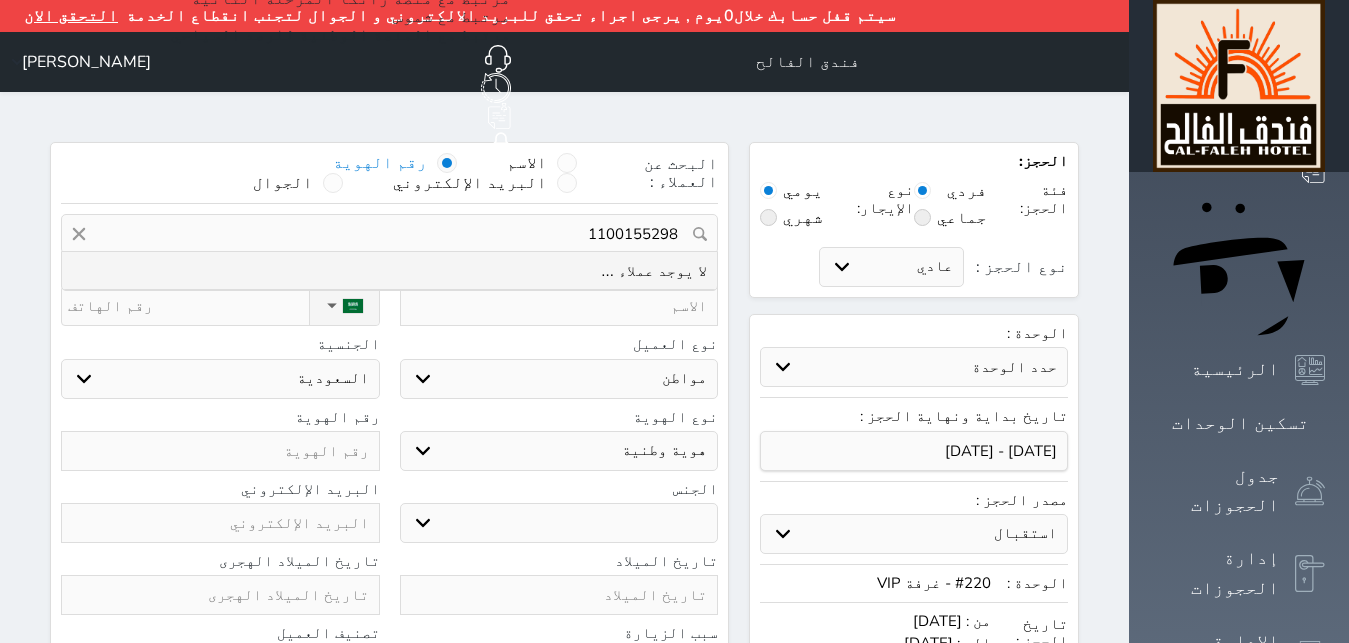 click on "1100155298" at bounding box center (389, 234) 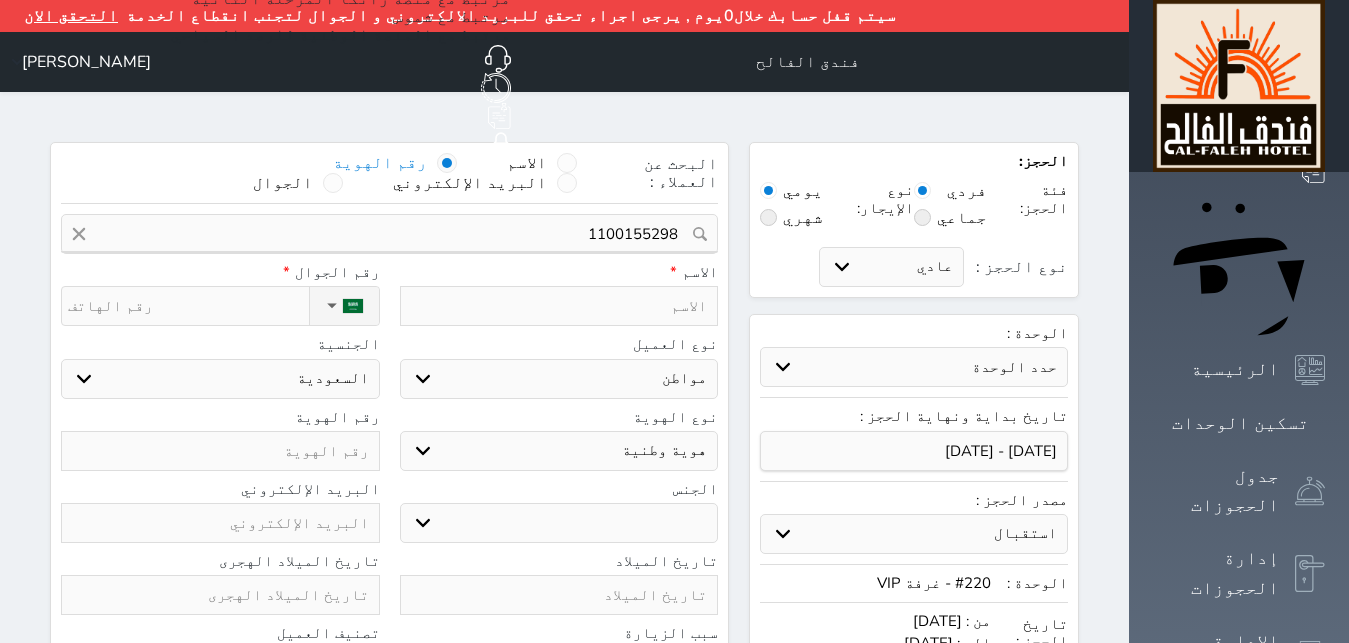 click at bounding box center [220, 451] 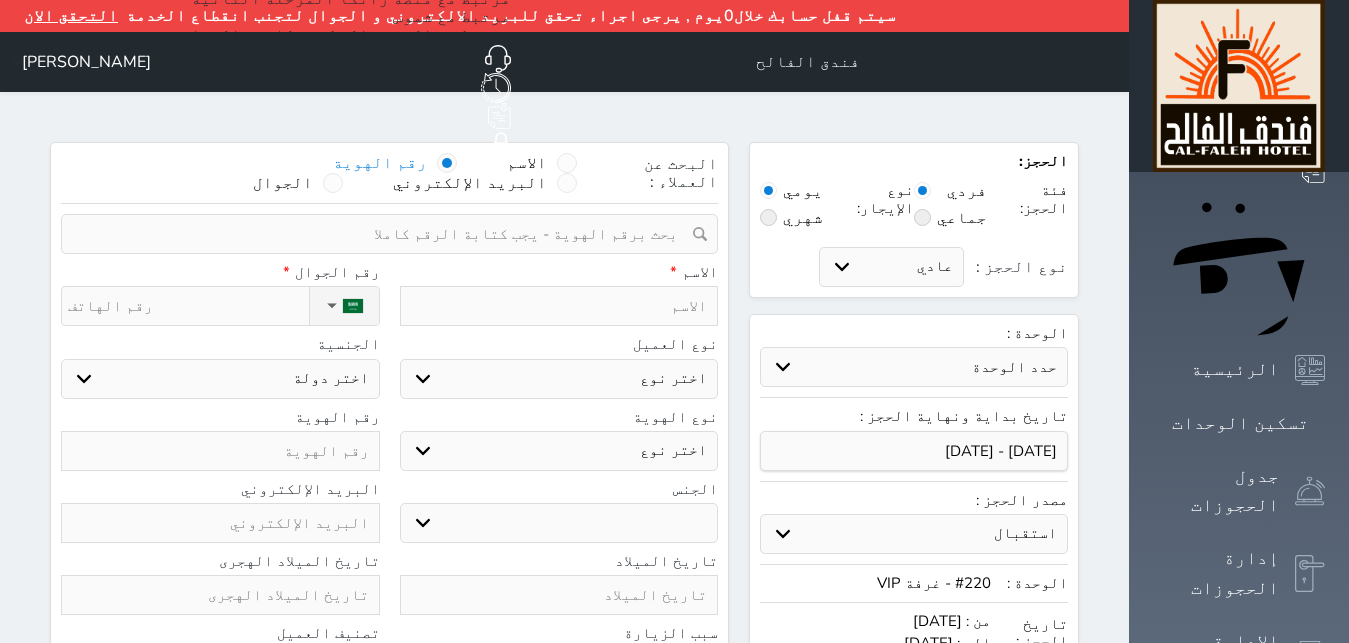 paste on "1100155298" 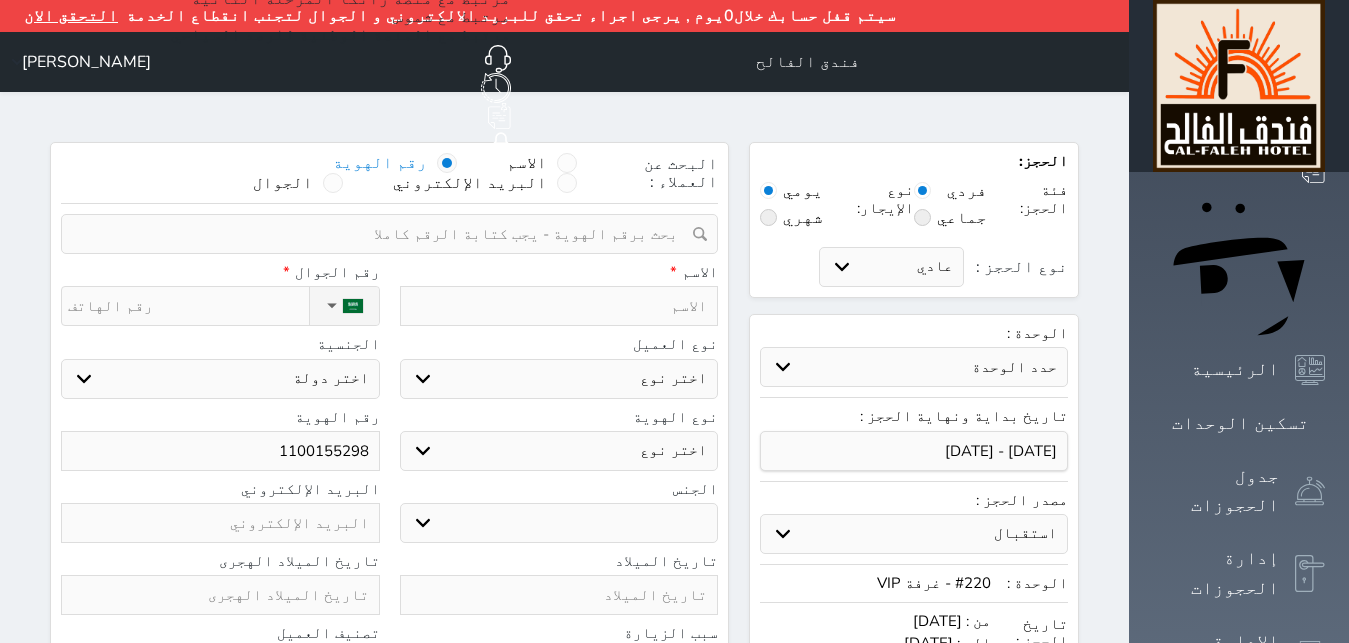 type on "1100155298" 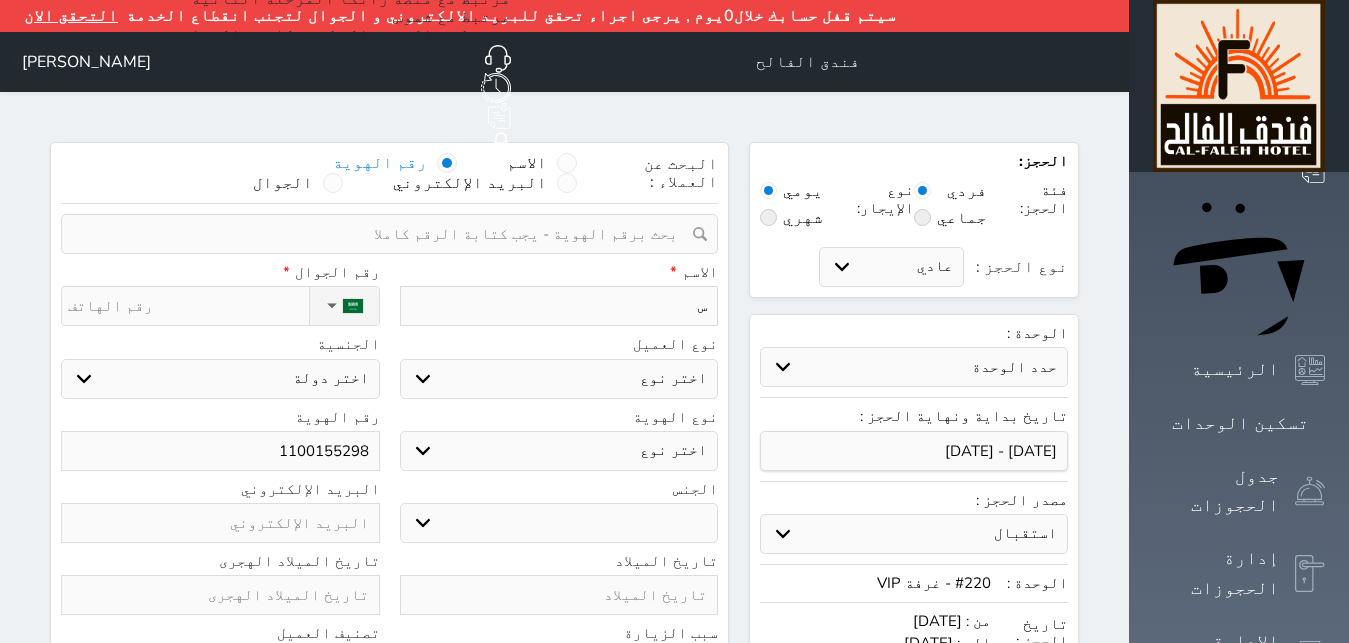 type on "سع" 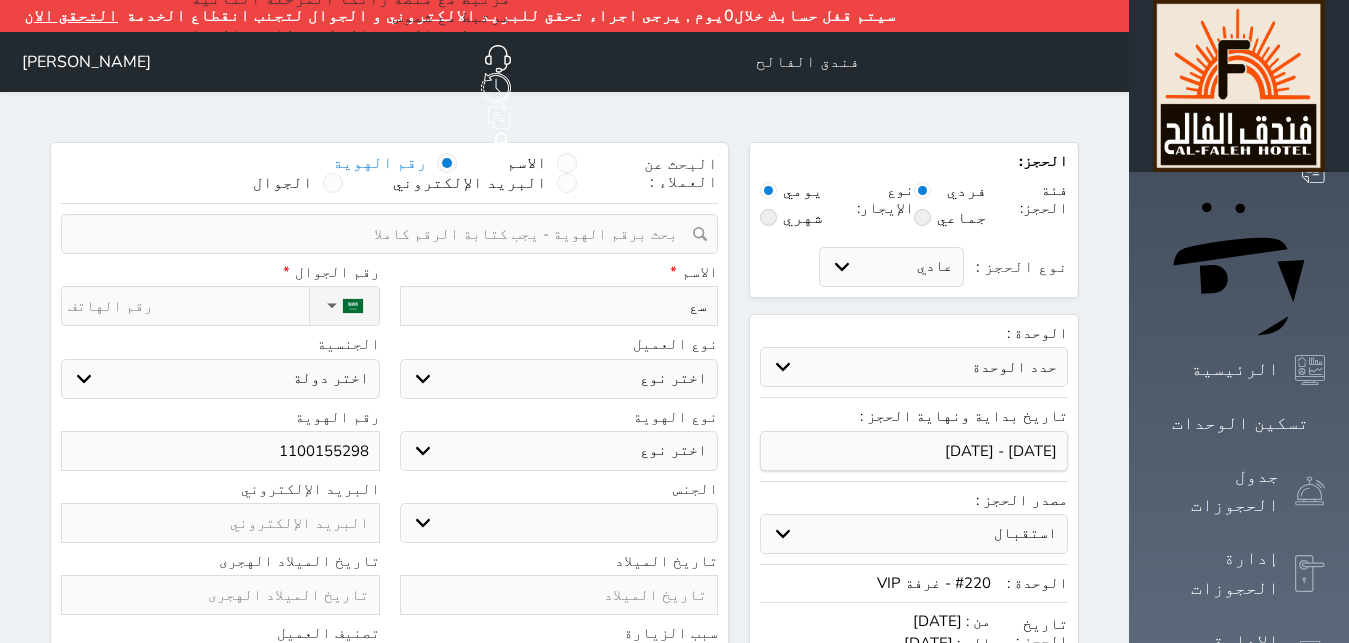 type on "سعي" 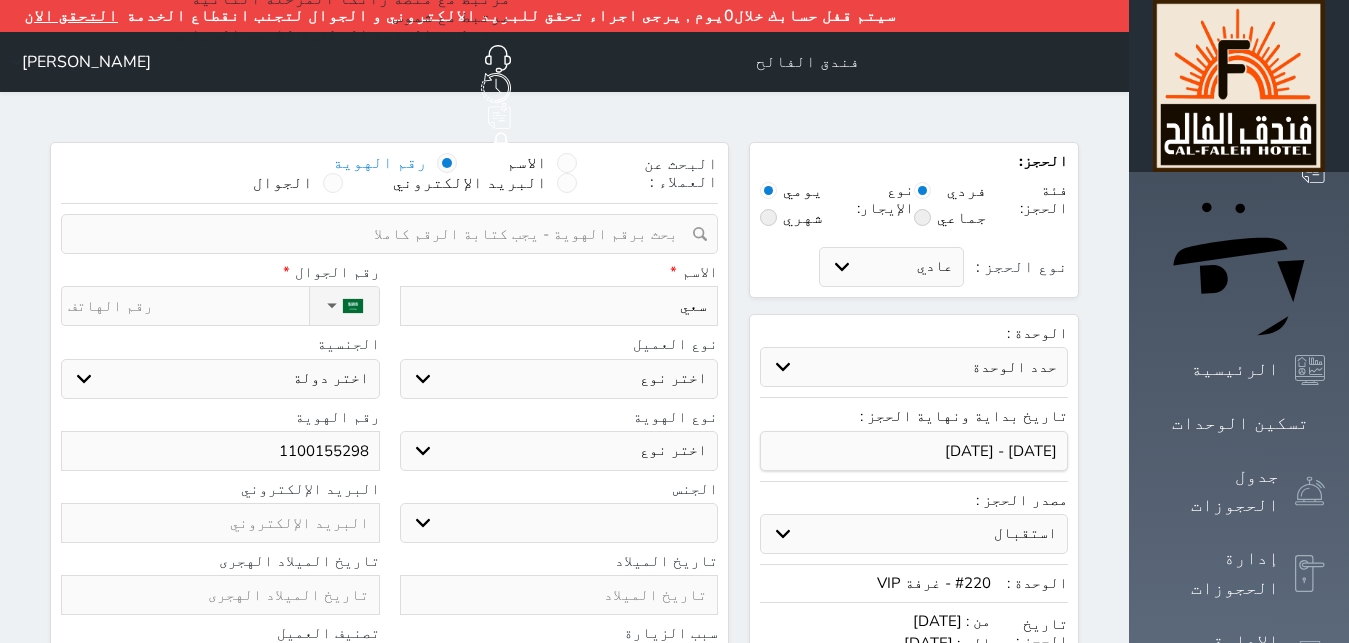 type on "[PERSON_NAME]" 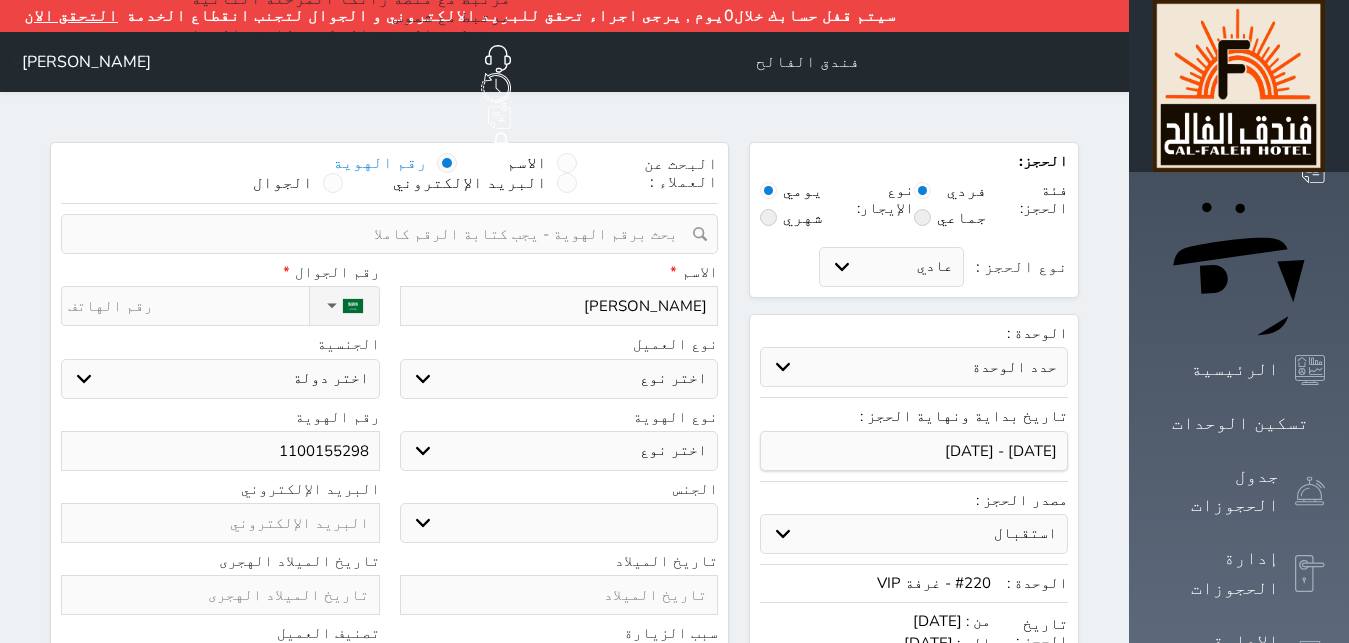 type on "[PERSON_NAME]" 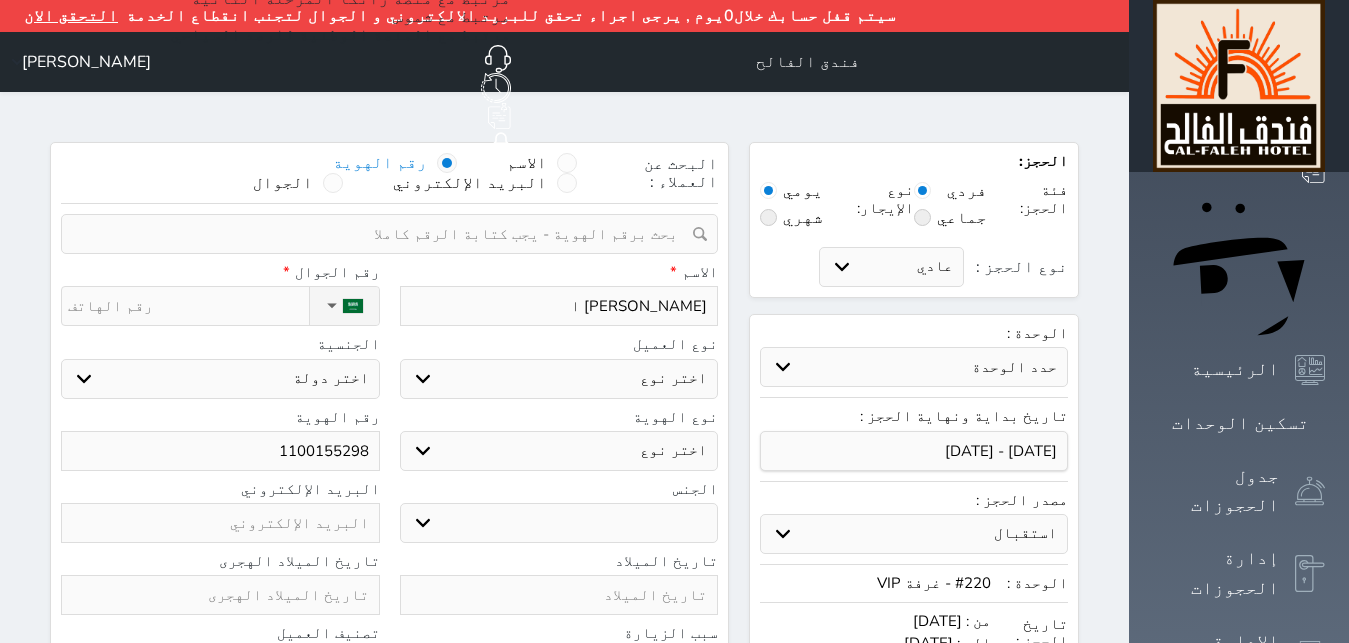 type on "[PERSON_NAME] ال" 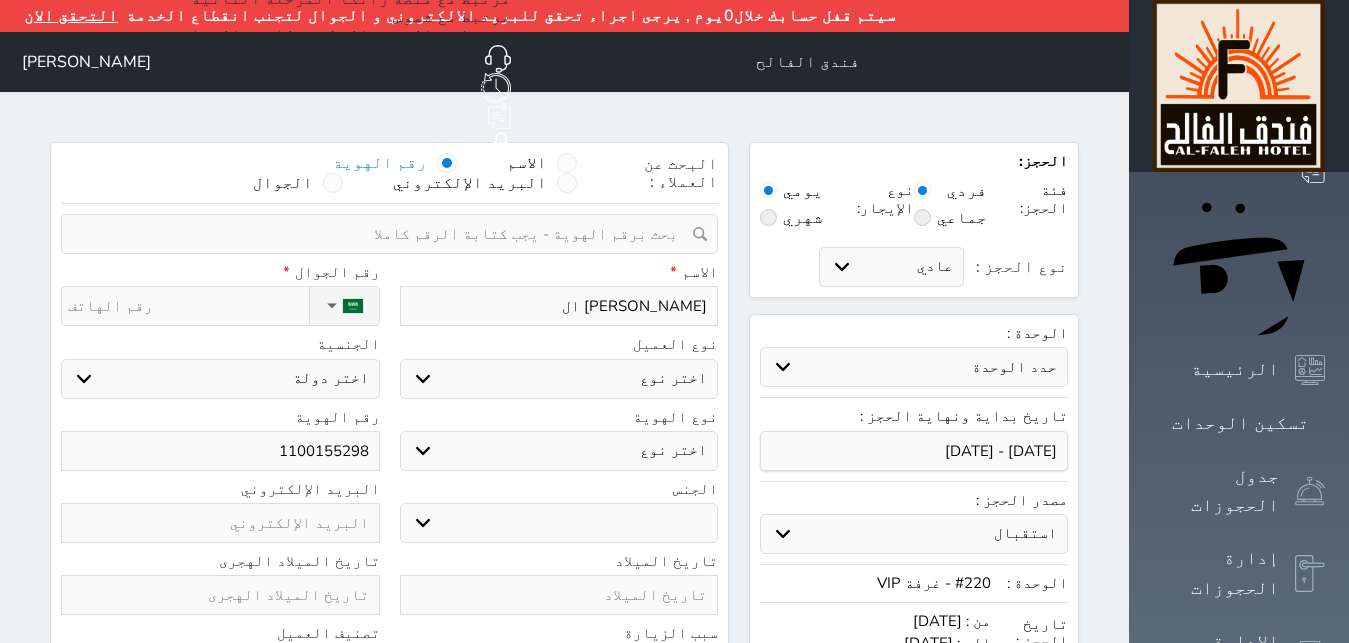 type on "[PERSON_NAME]" 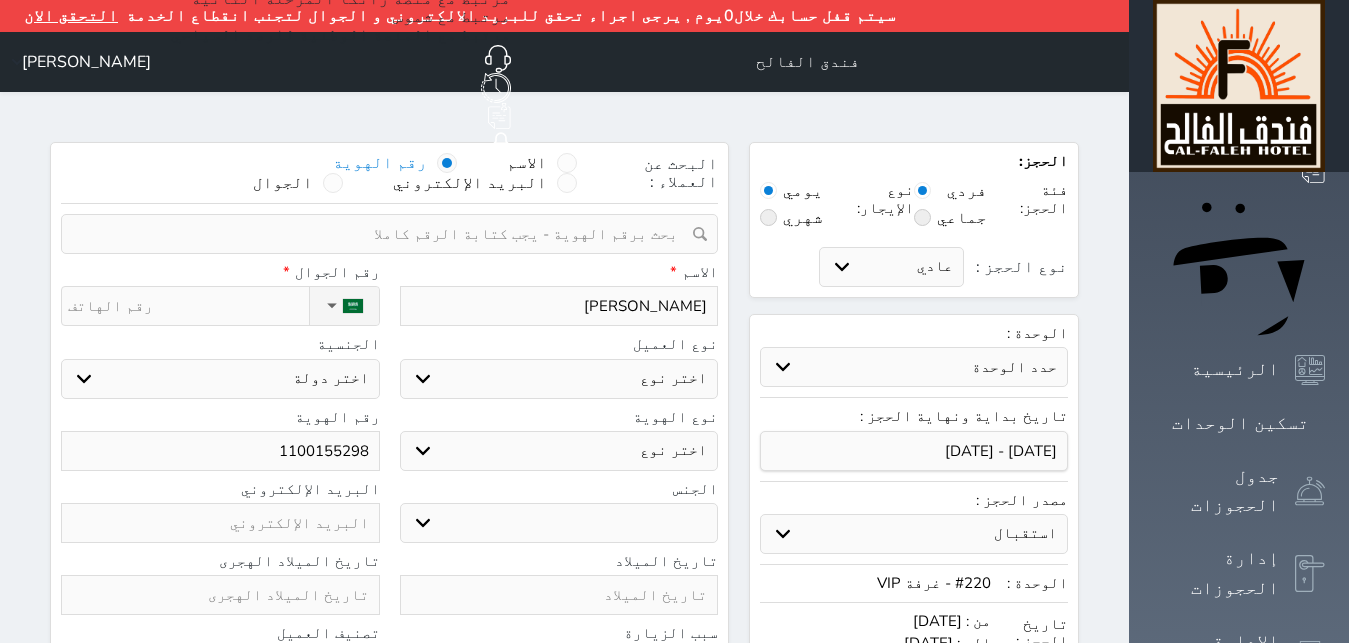 type on "[PERSON_NAME]" 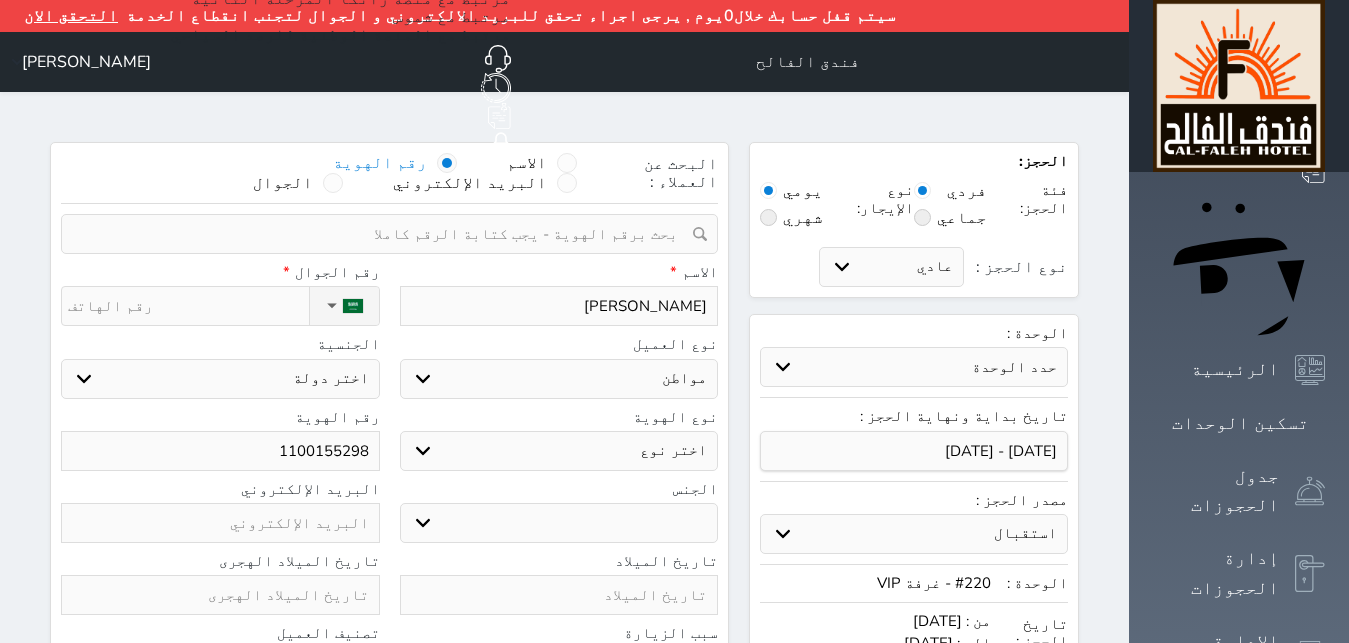 select on "113" 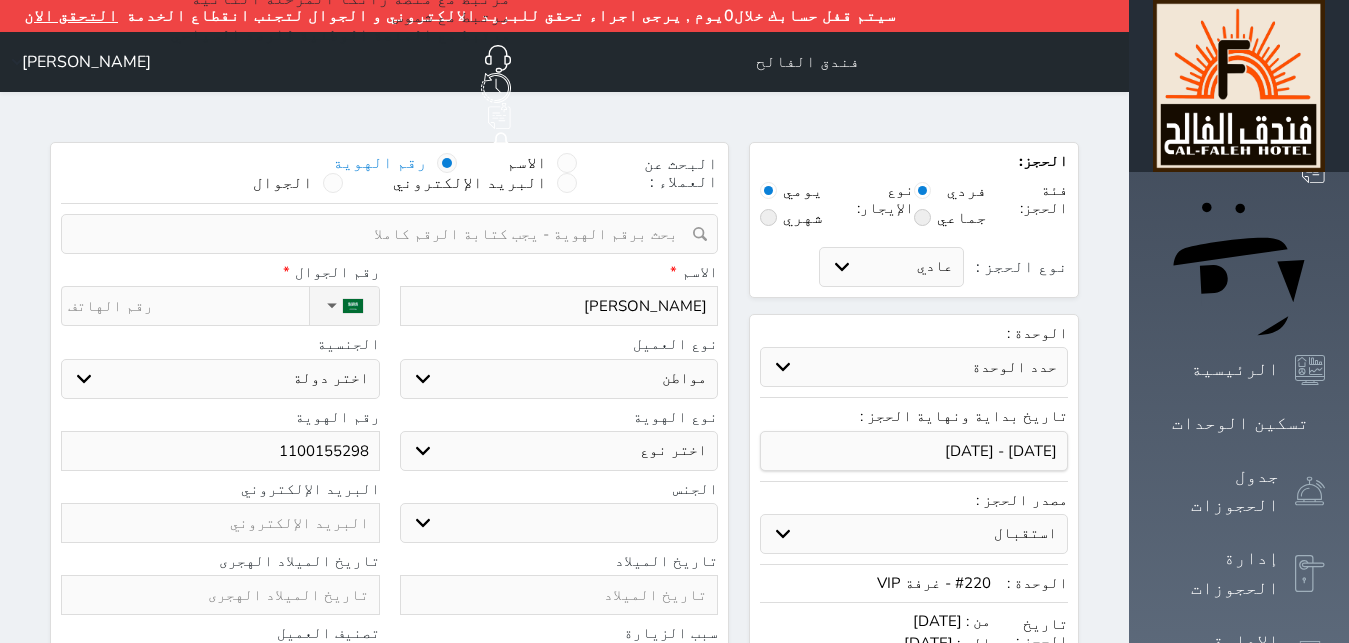 select 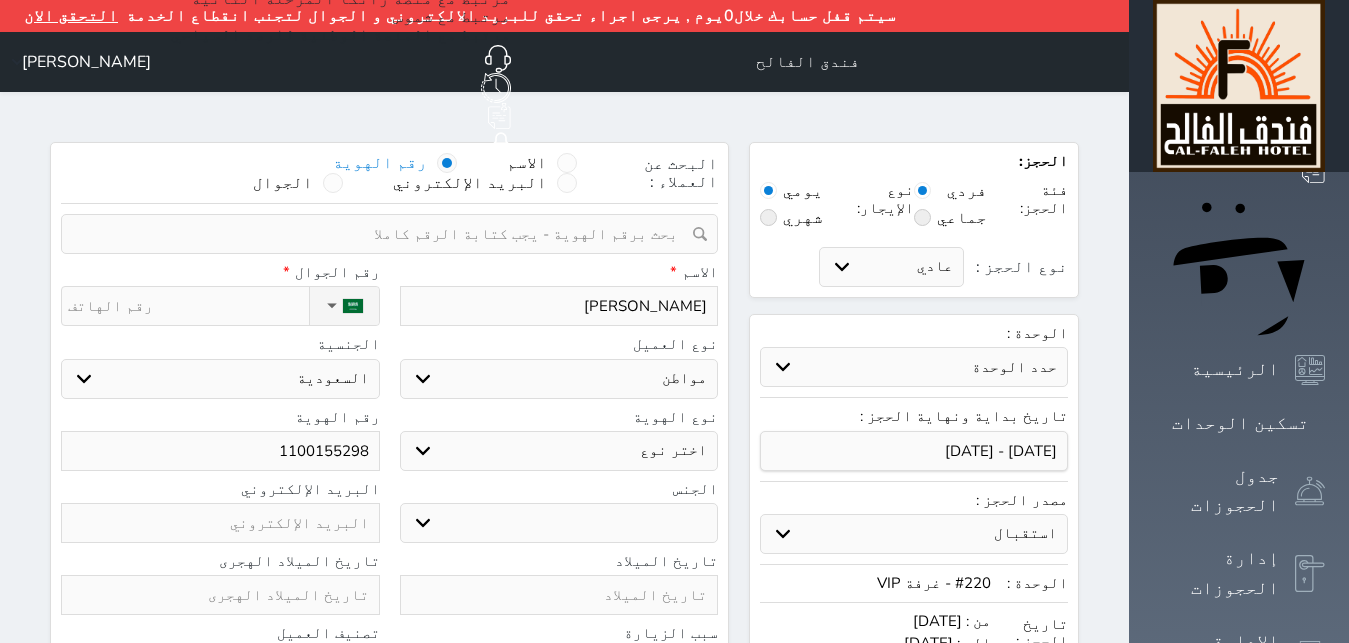 click on "اختر نوع   هوية وطنية هوية عائلية جواز السفر" at bounding box center [559, 451] 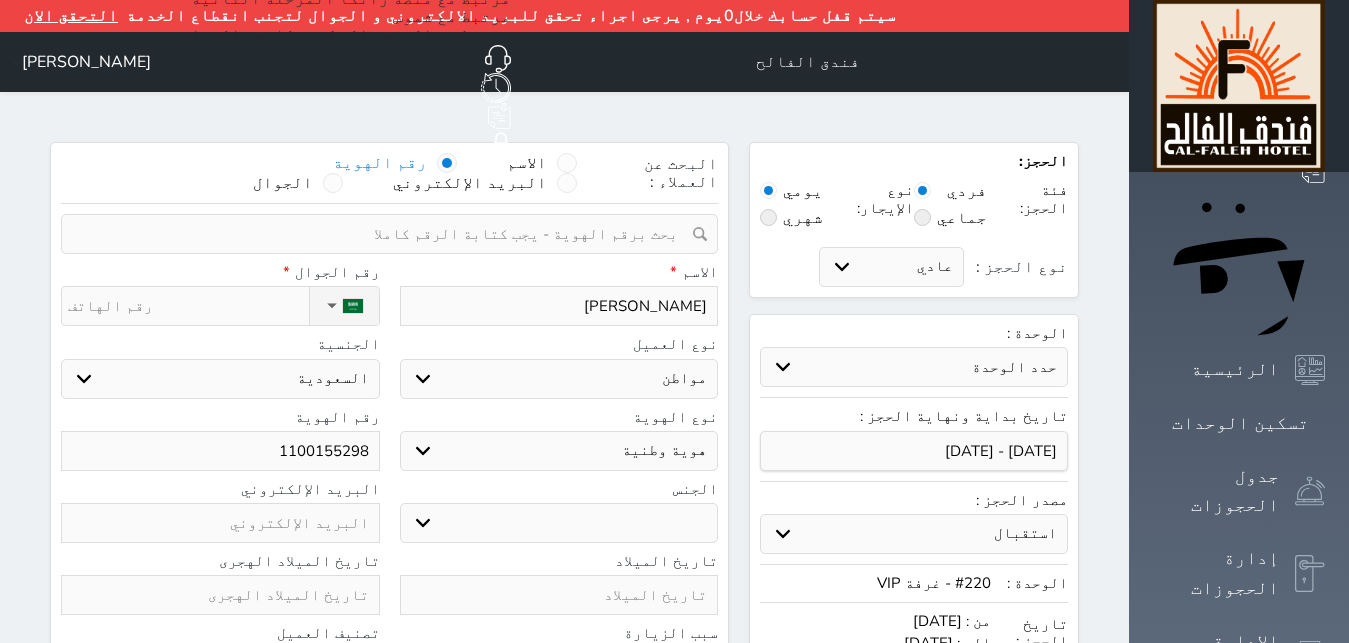 select 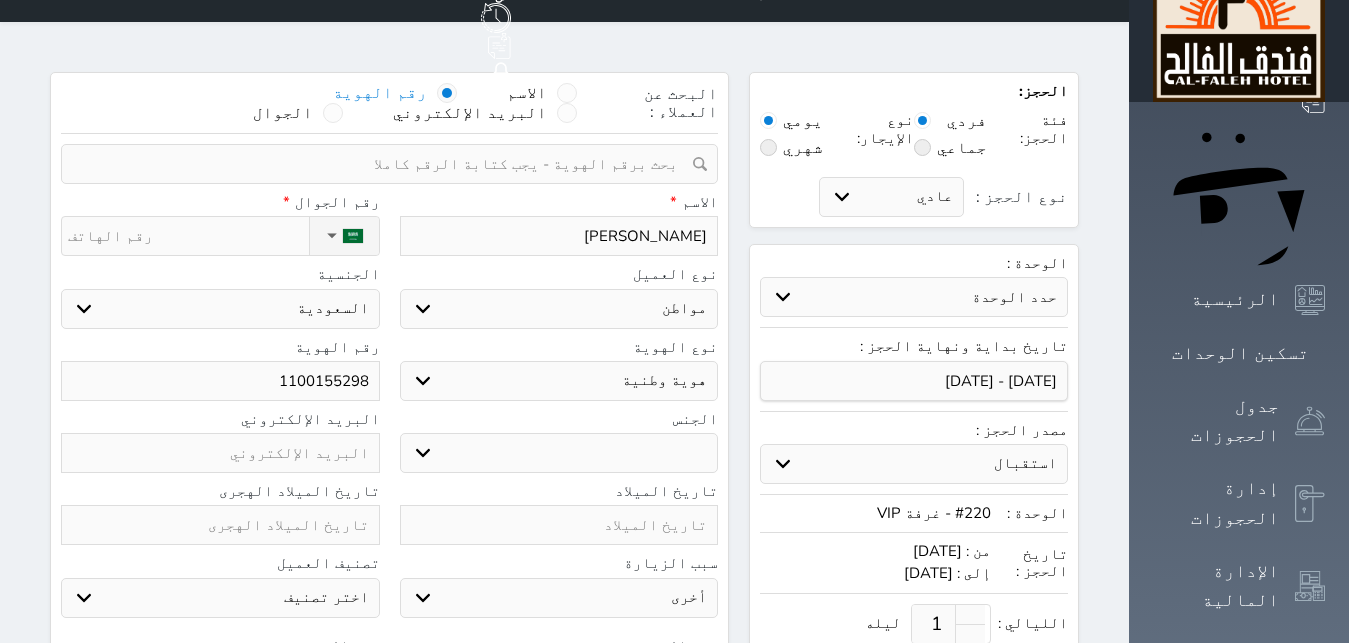 scroll, scrollTop: 102, scrollLeft: 0, axis: vertical 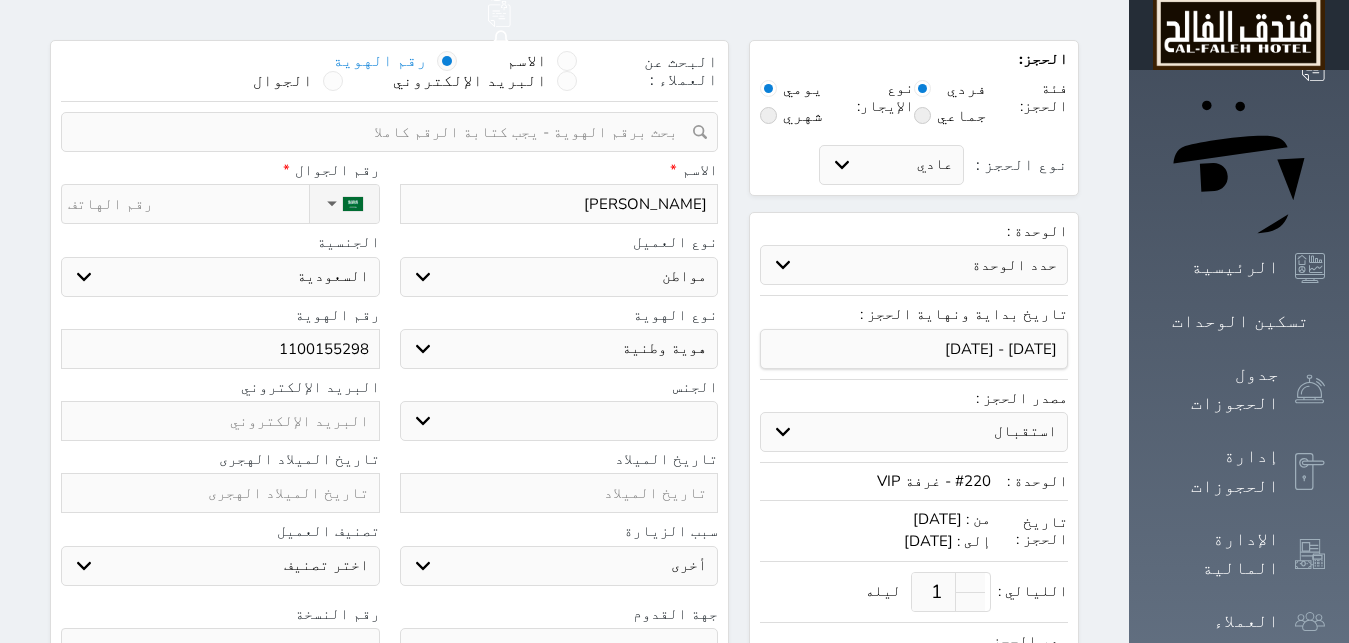click on "جو بحر ارض" at bounding box center (559, 648) 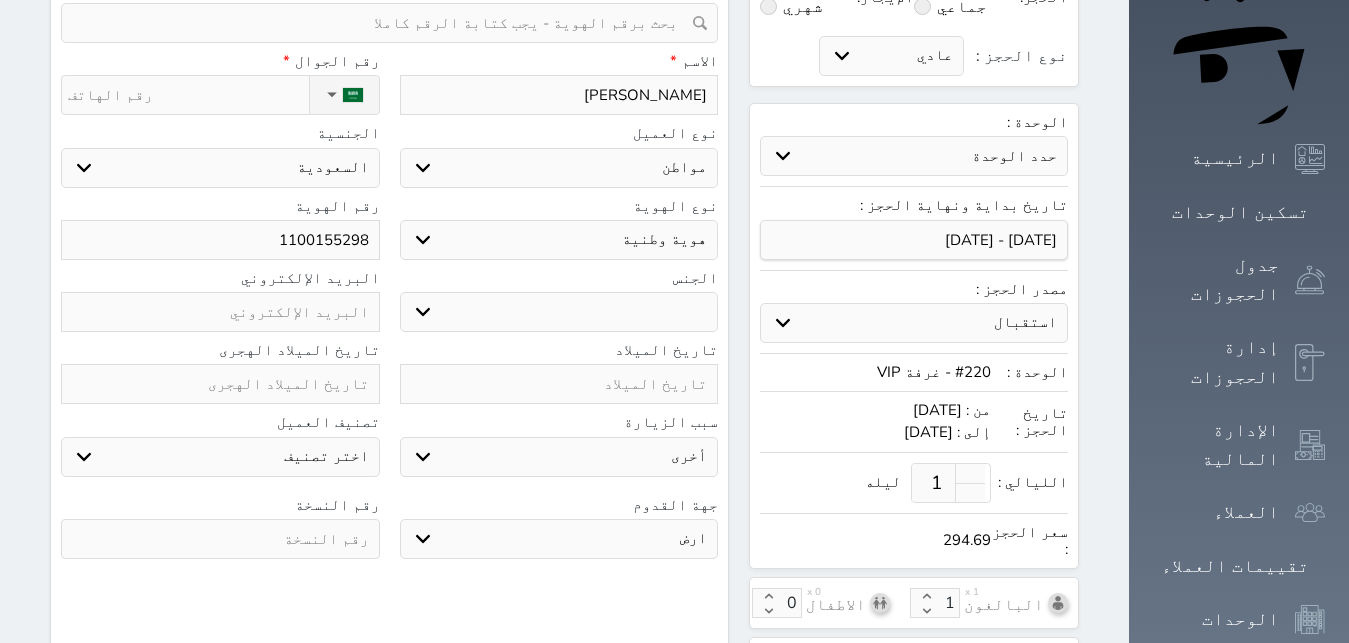 scroll, scrollTop: 306, scrollLeft: 0, axis: vertical 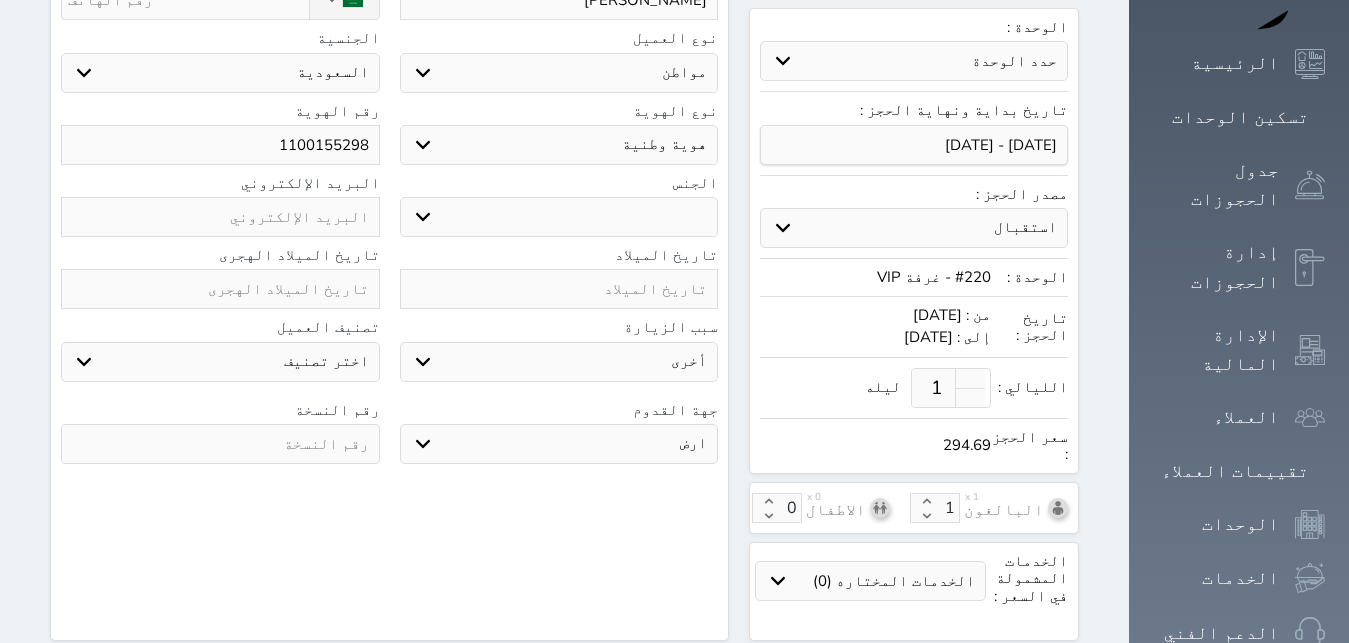 click at bounding box center [220, 444] 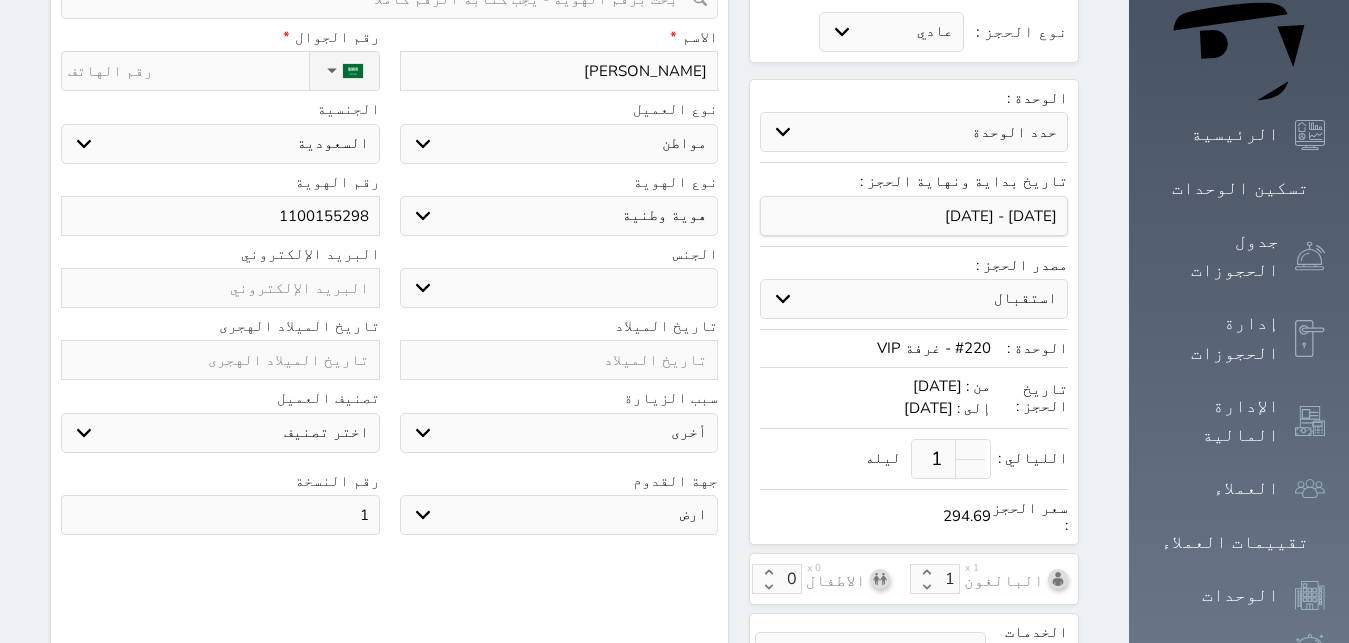 scroll, scrollTop: 204, scrollLeft: 0, axis: vertical 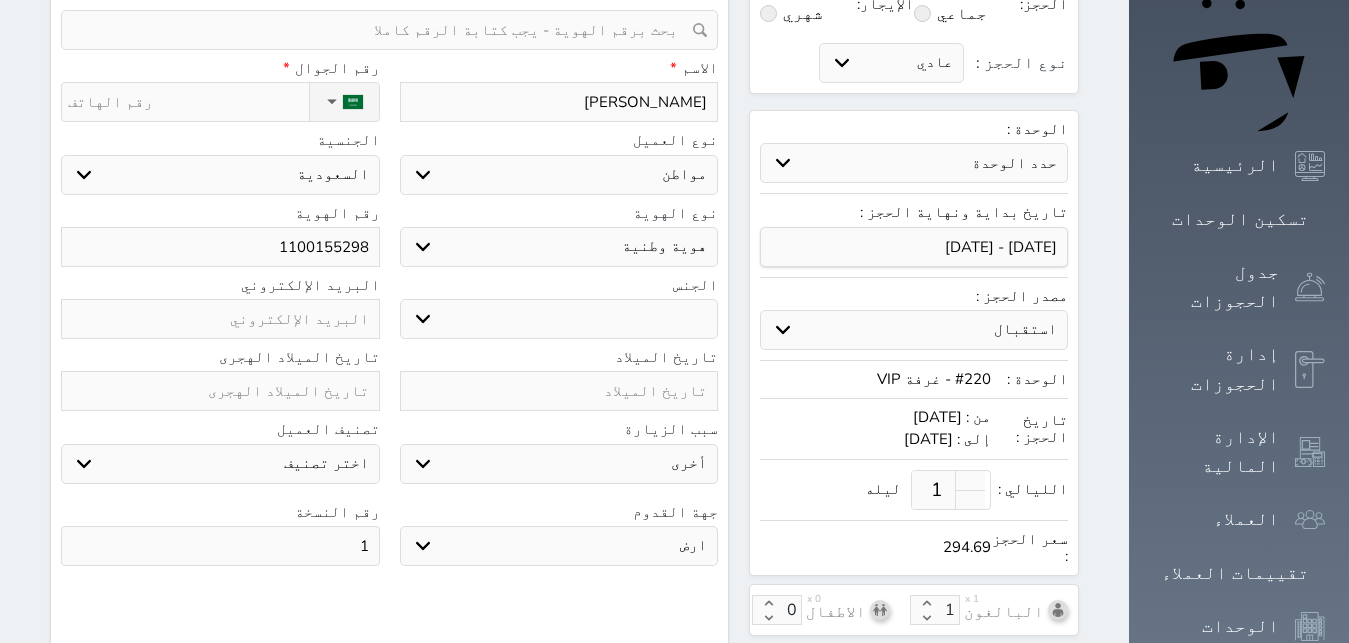 type on "1" 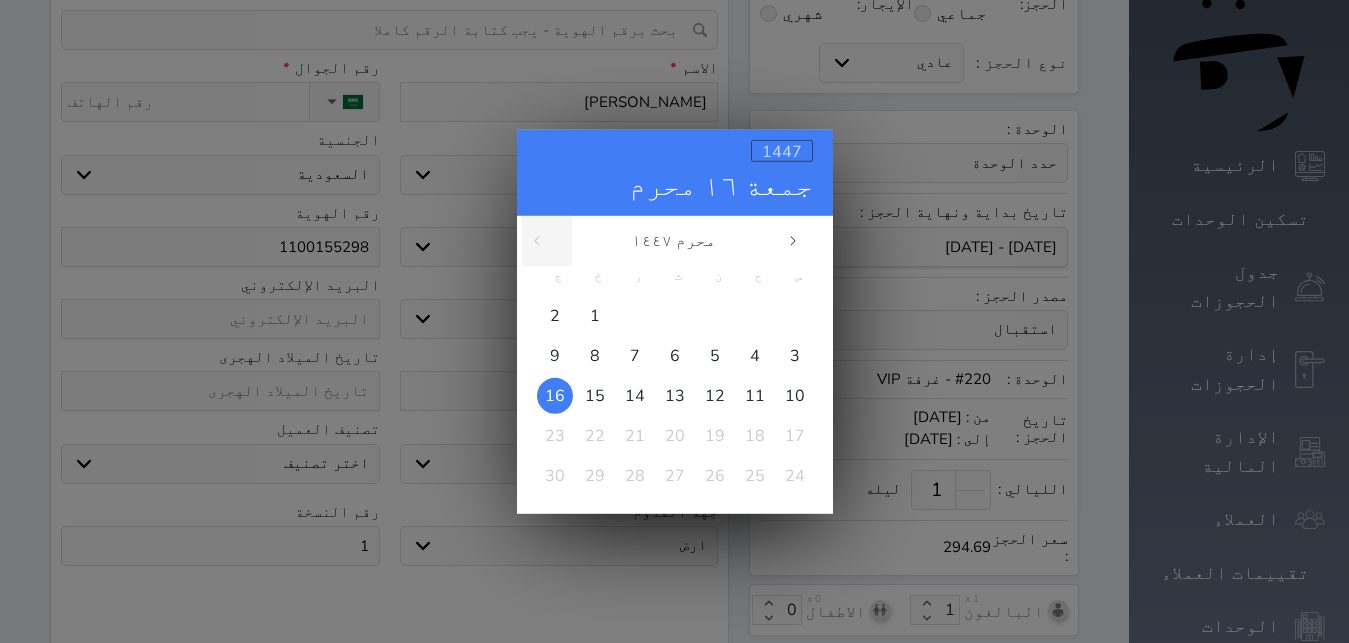 click on "1447" at bounding box center [782, 151] 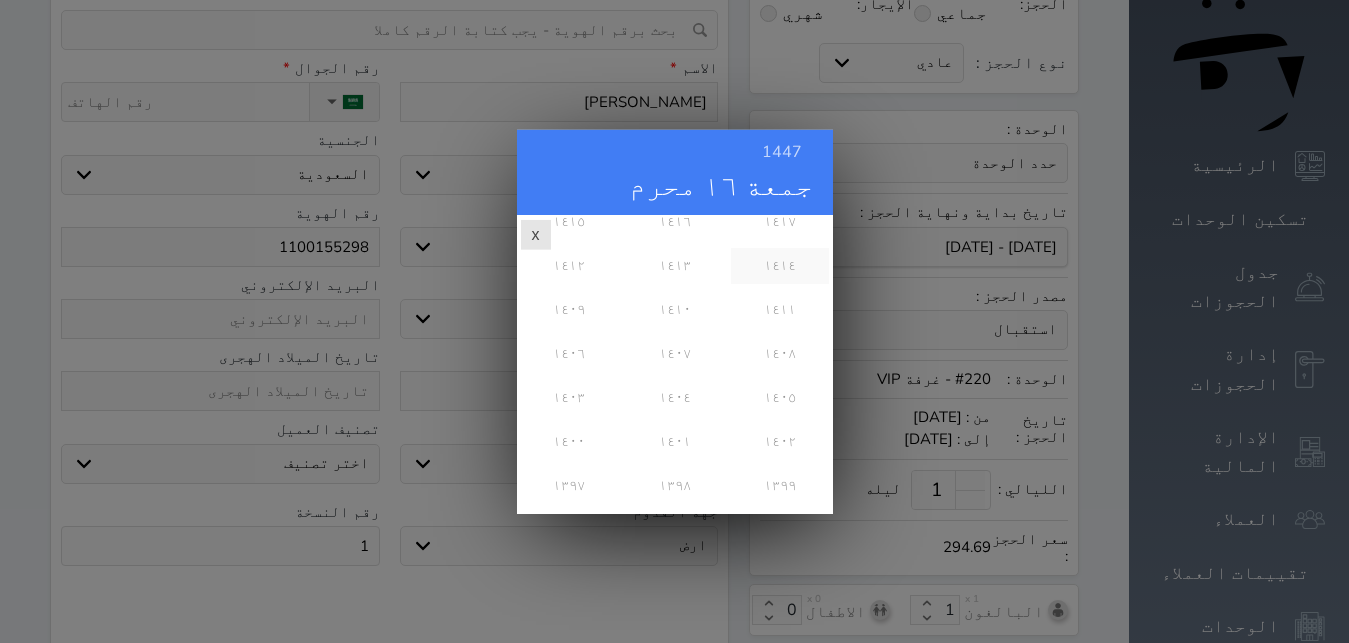 scroll, scrollTop: 324, scrollLeft: 0, axis: vertical 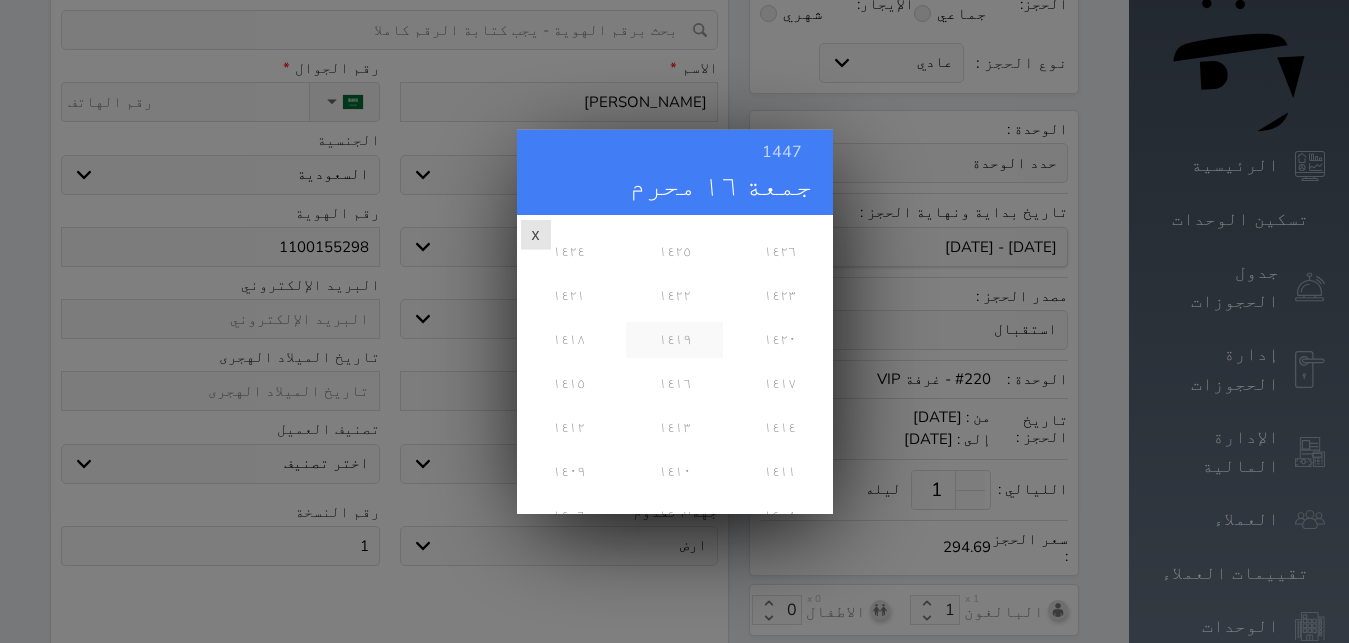click on "١٤١٩" at bounding box center (674, 339) 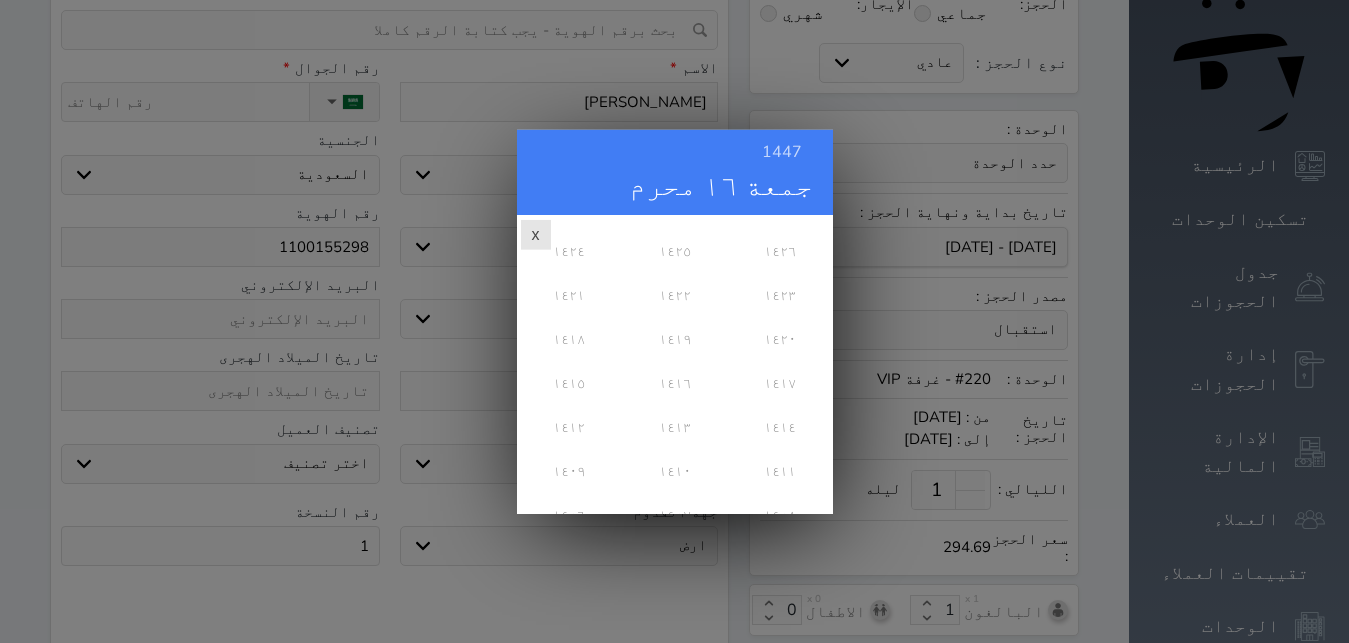 scroll, scrollTop: 0, scrollLeft: 0, axis: both 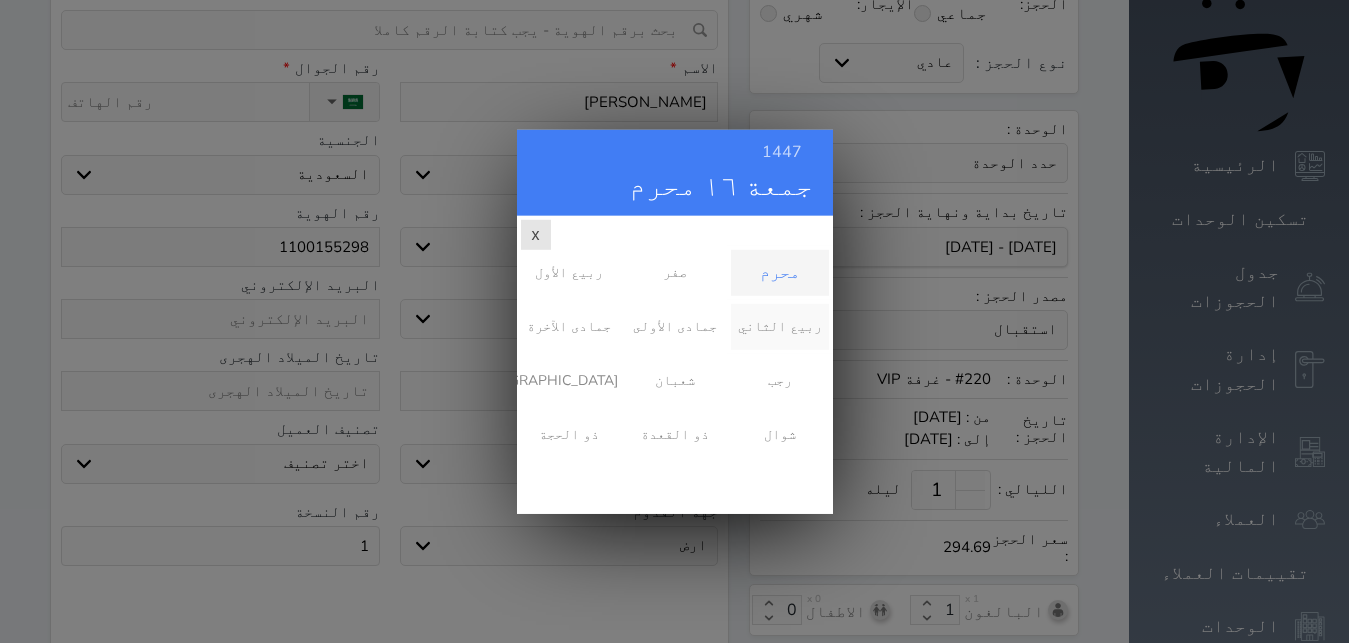 click on "ربيع الثاني" at bounding box center [779, 326] 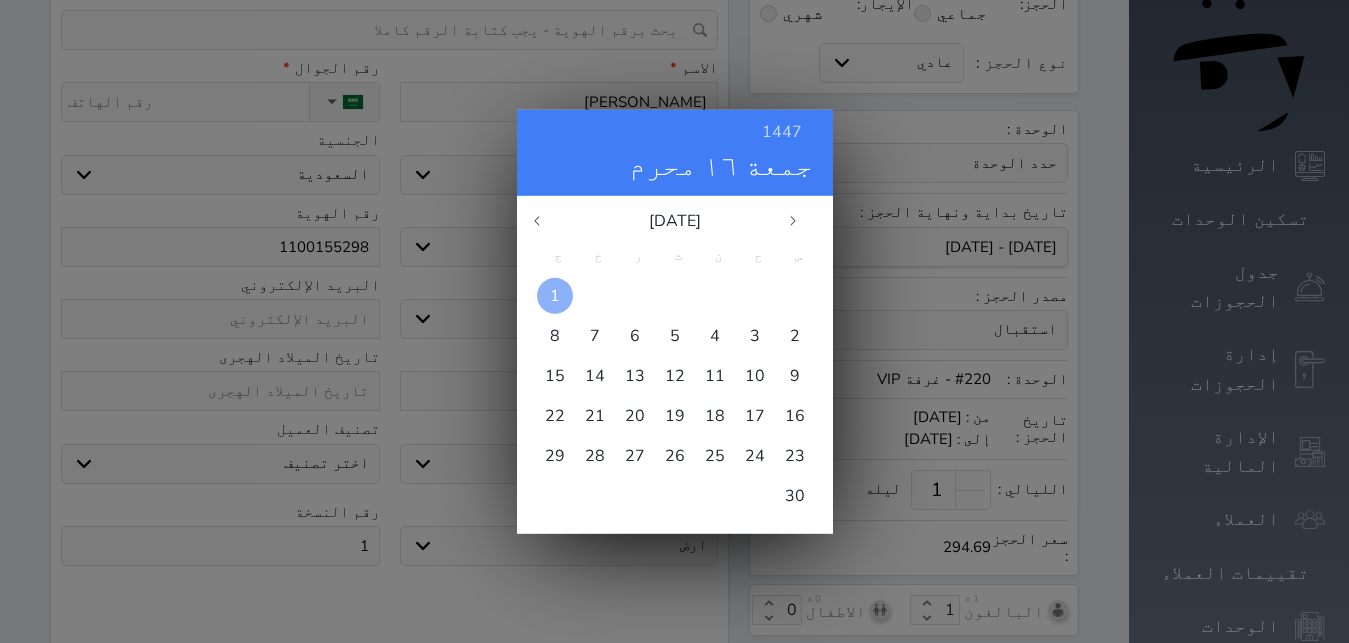 click at bounding box center (555, 295) 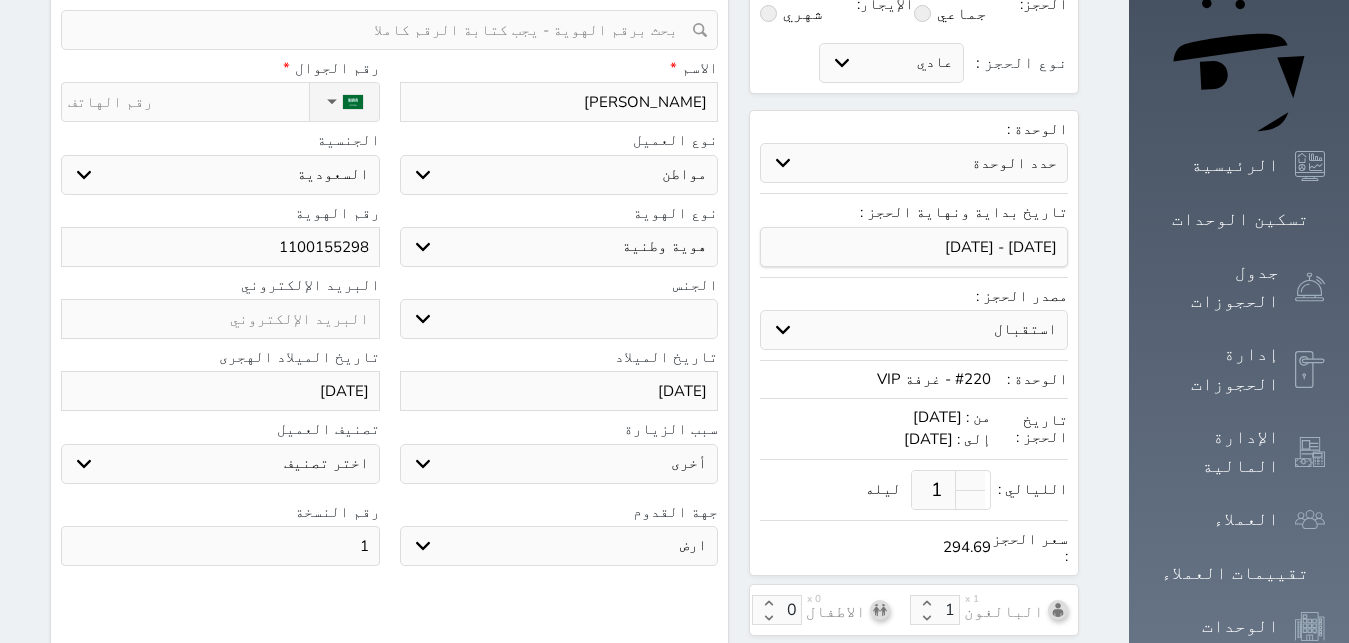 click on "نوع الحجز :" at bounding box center (188, 102) 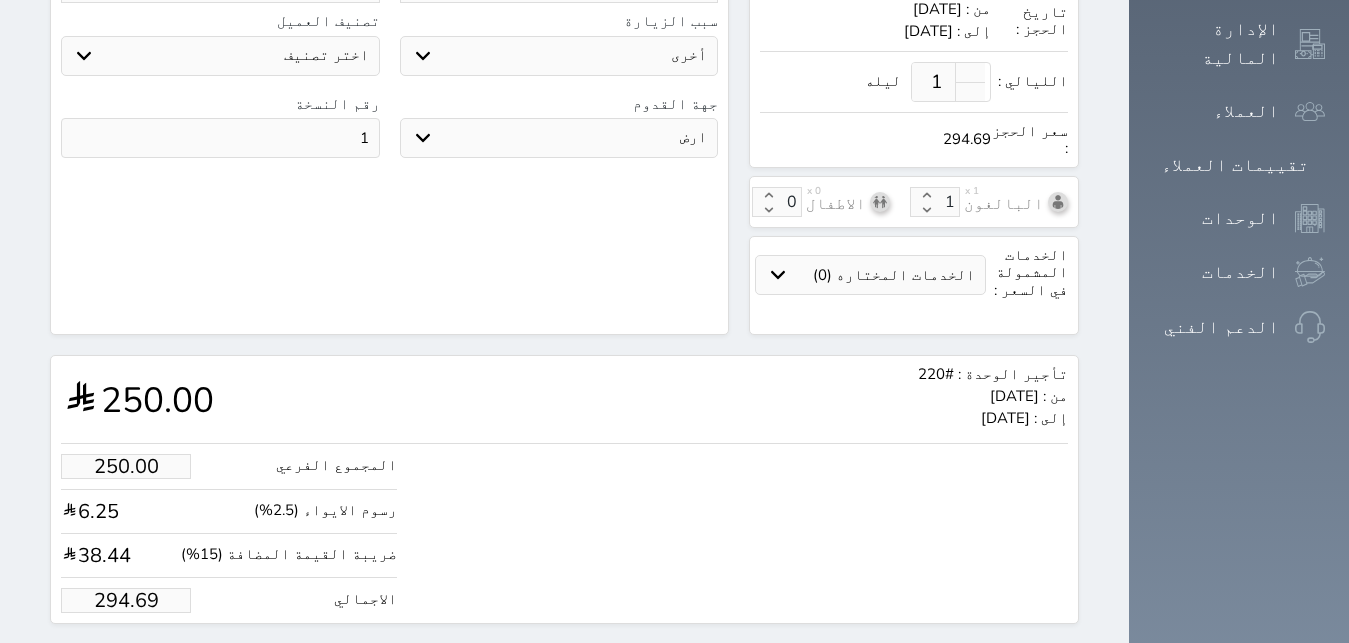 scroll, scrollTop: 638, scrollLeft: 0, axis: vertical 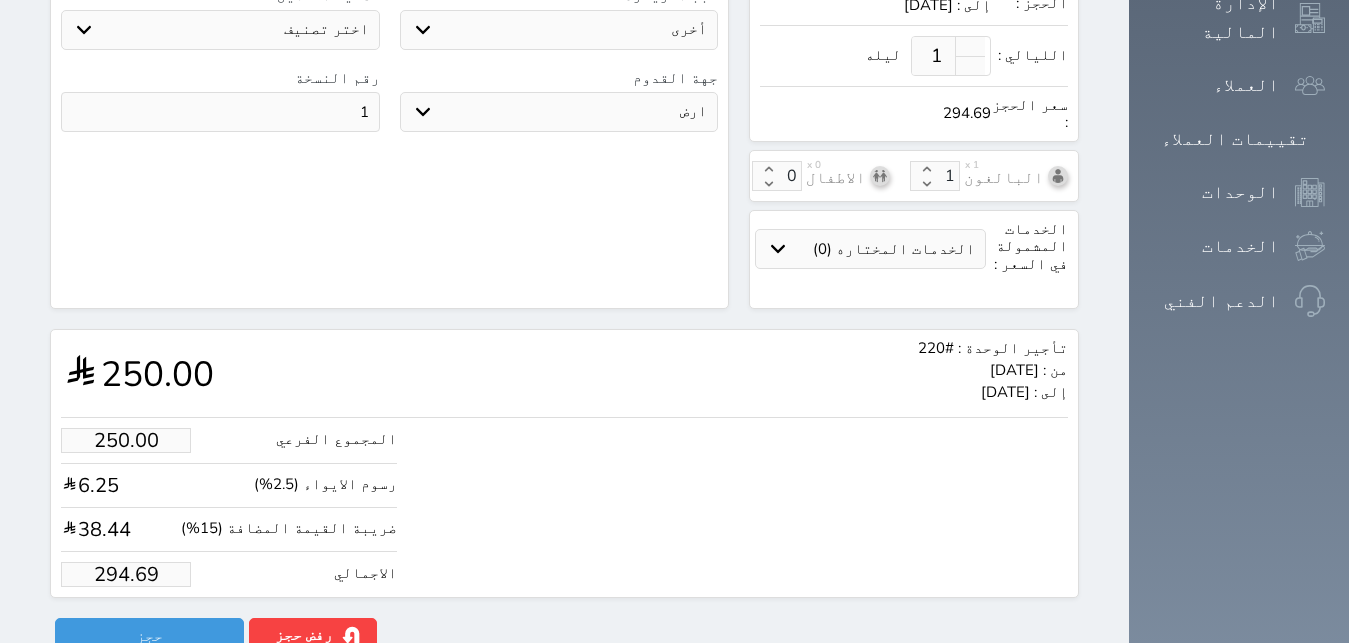 type on "[PHONE_NUMBER]" 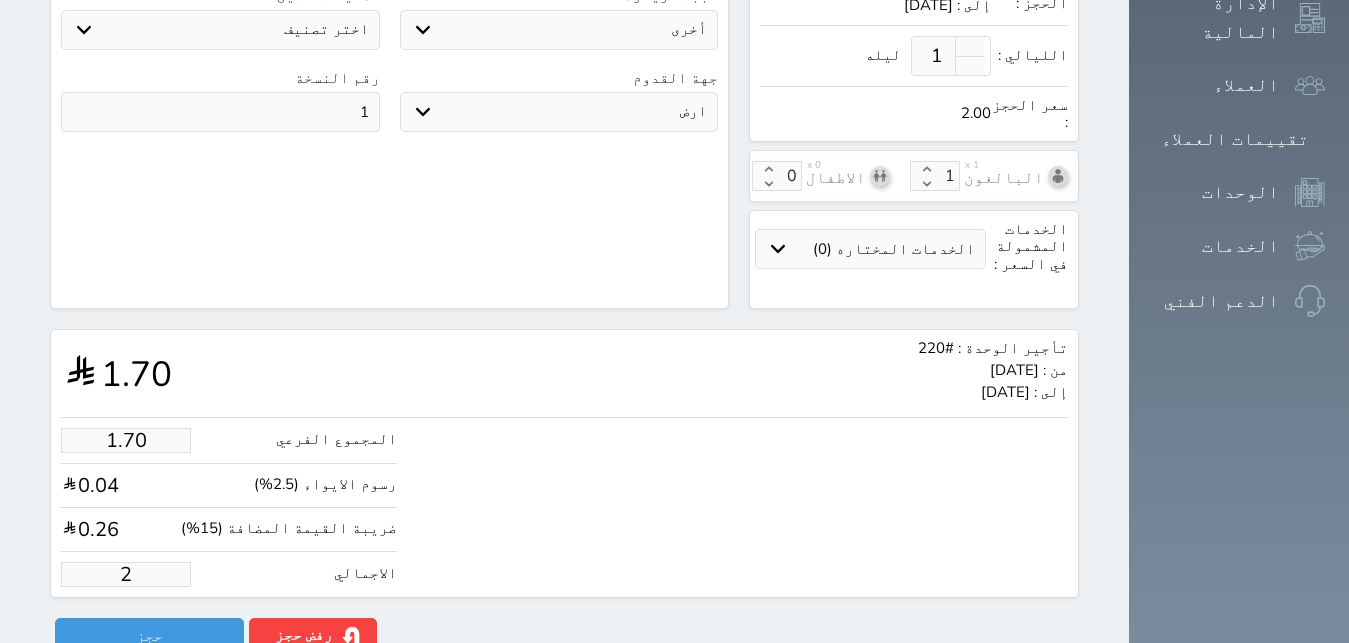 type on "24.60" 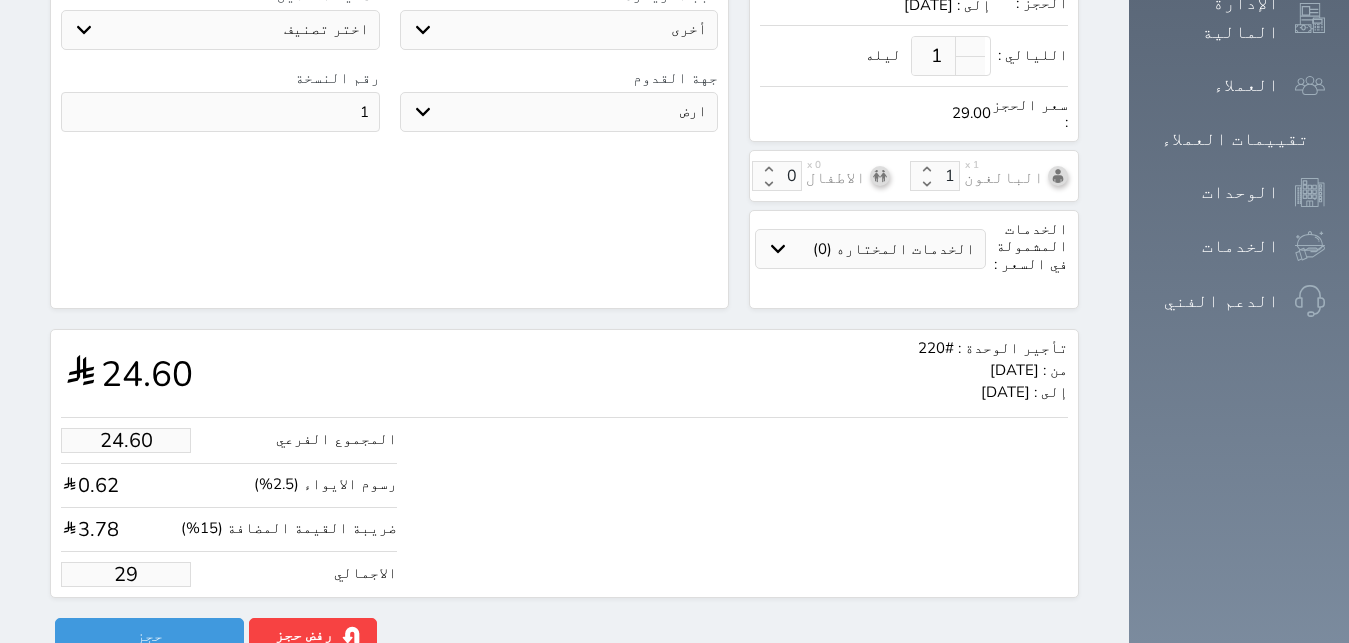 type on "249.42" 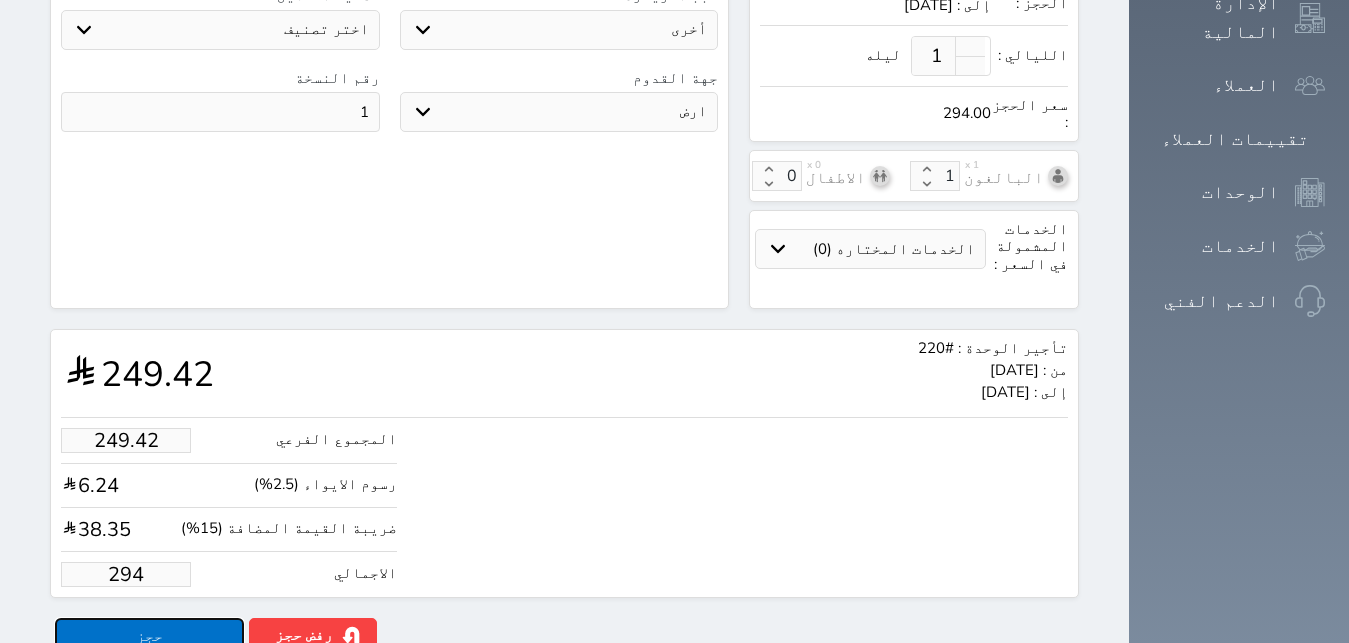 type on "294.00" 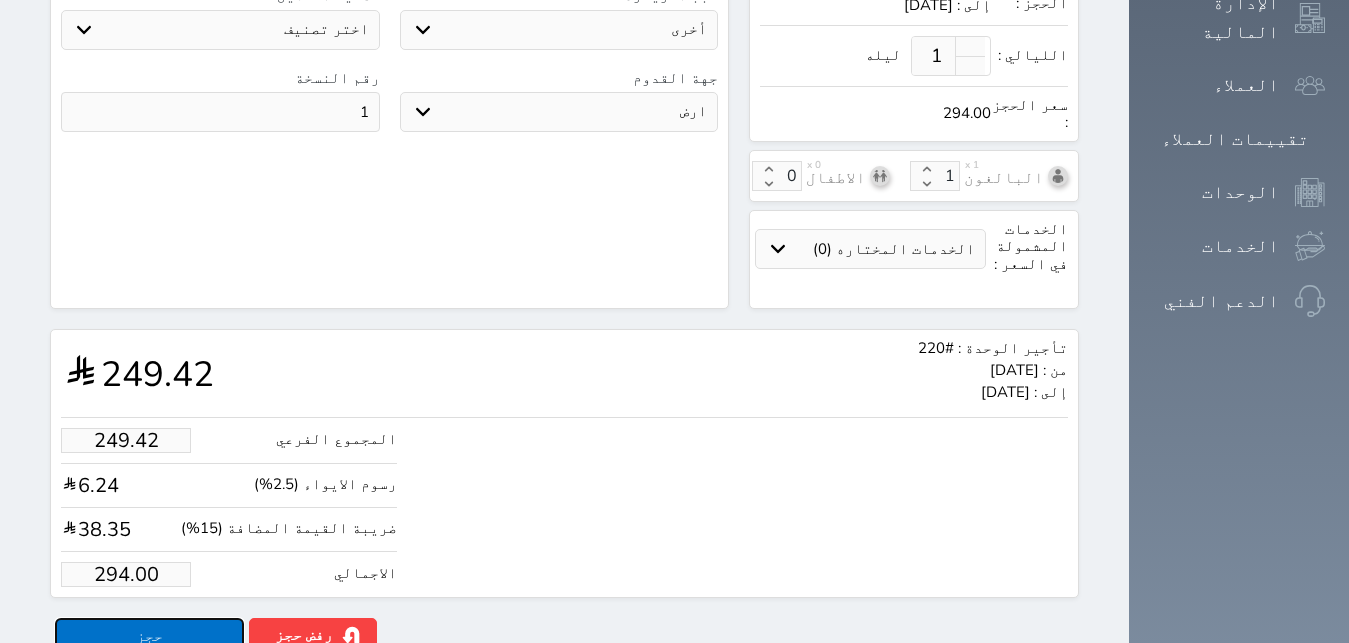 click on "حجز" at bounding box center [149, 635] 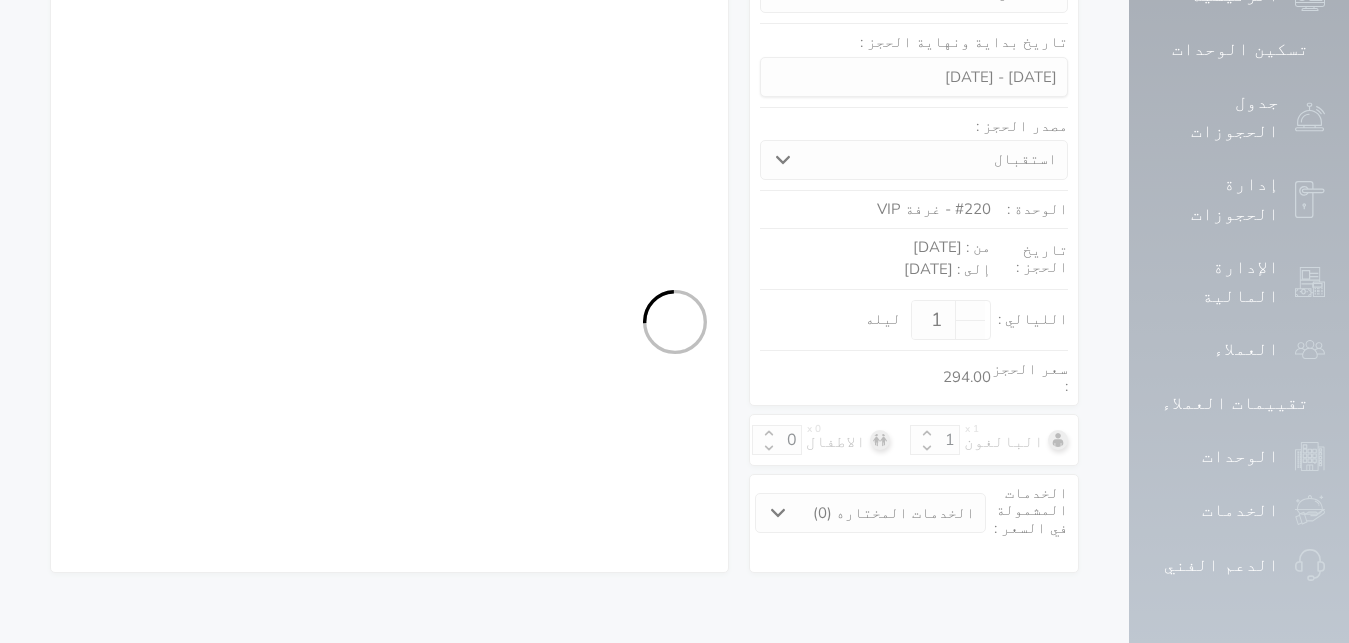 scroll, scrollTop: 299, scrollLeft: 0, axis: vertical 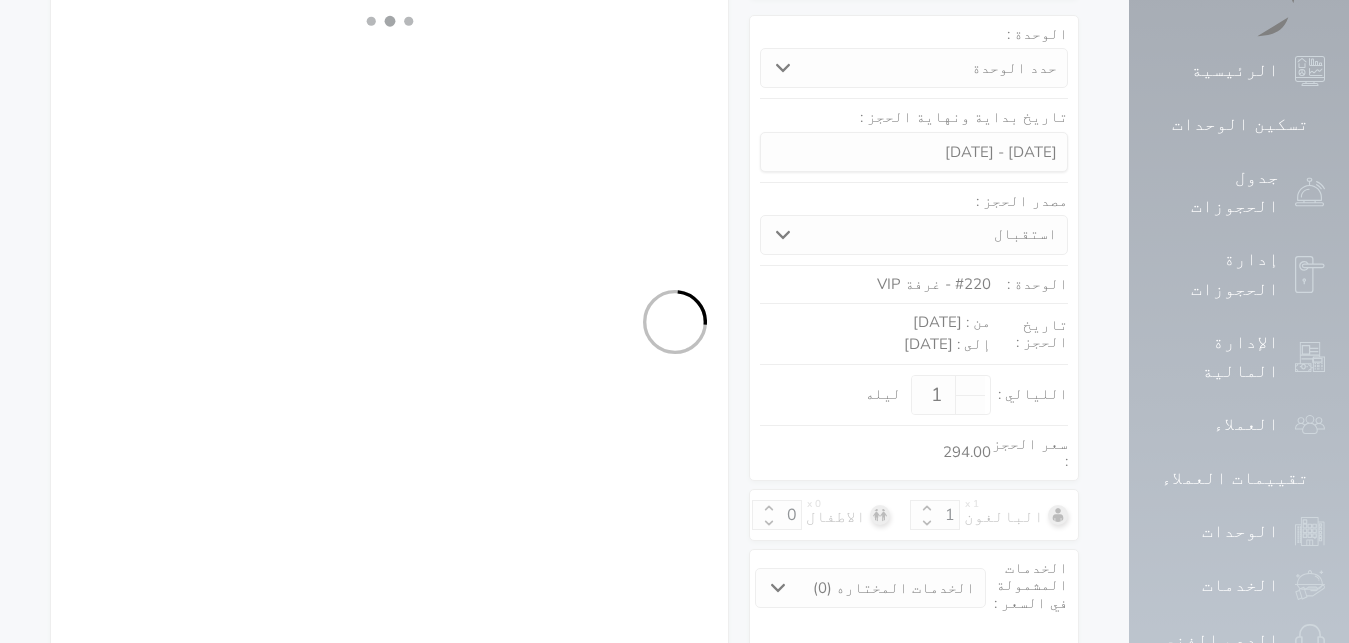 select on "1" 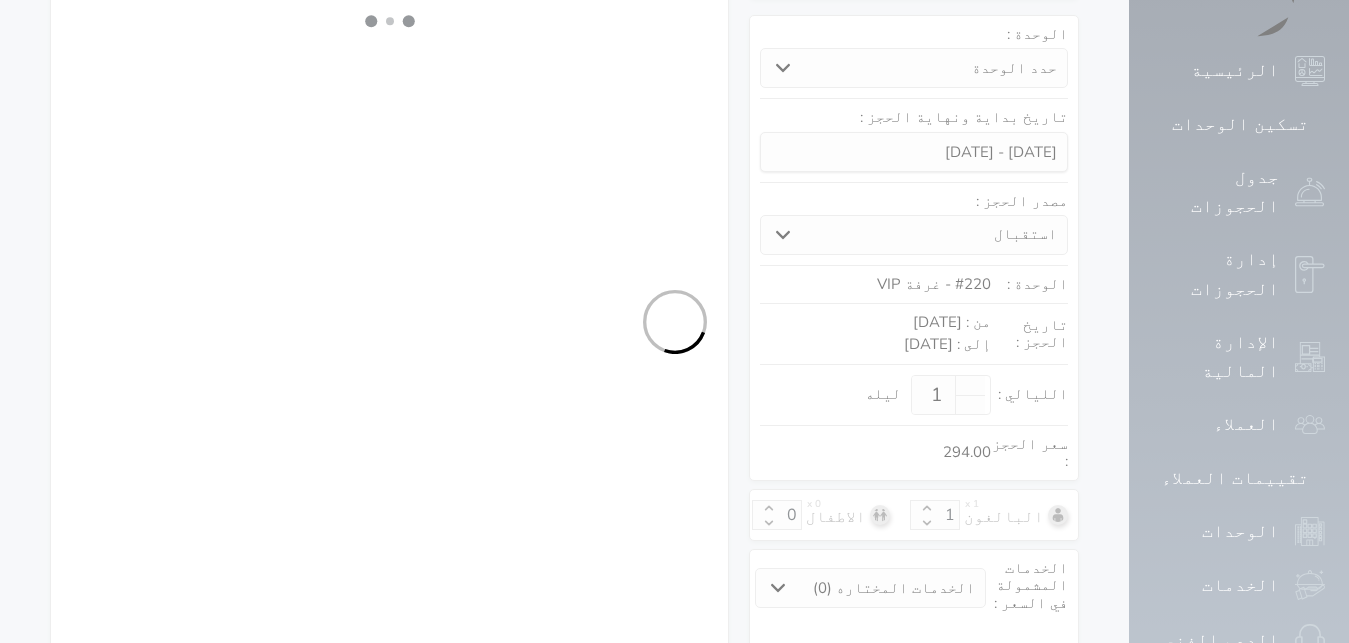 select on "113" 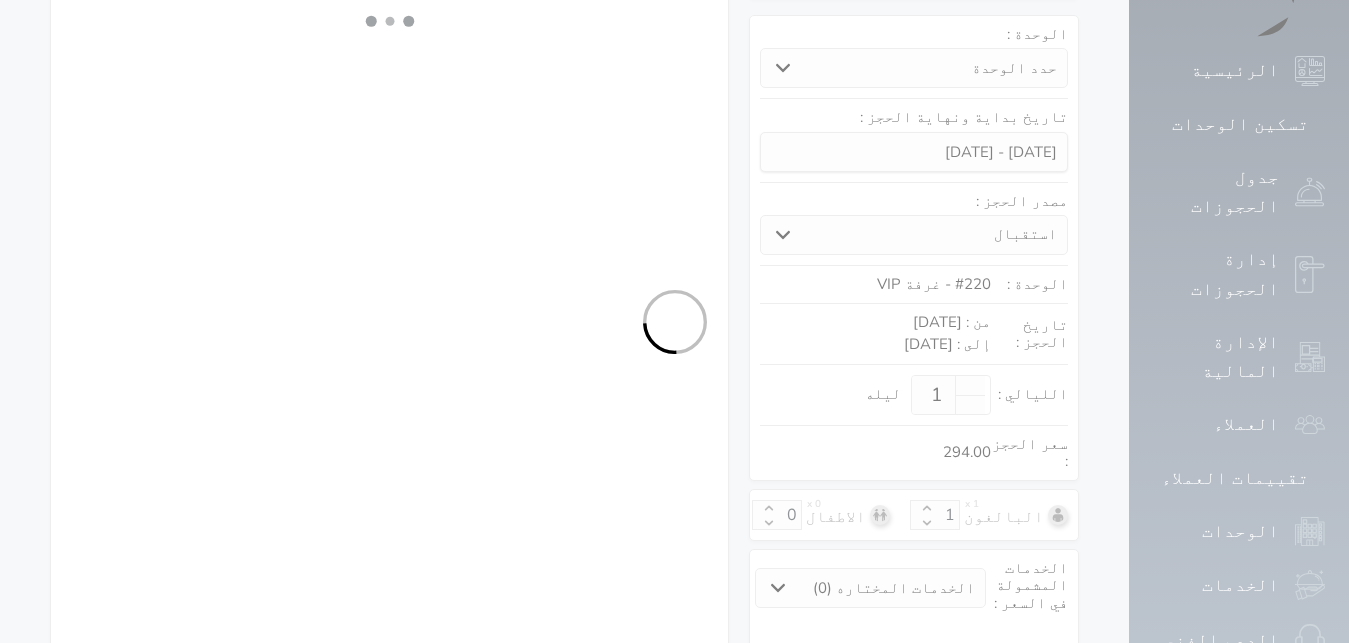 select on "1" 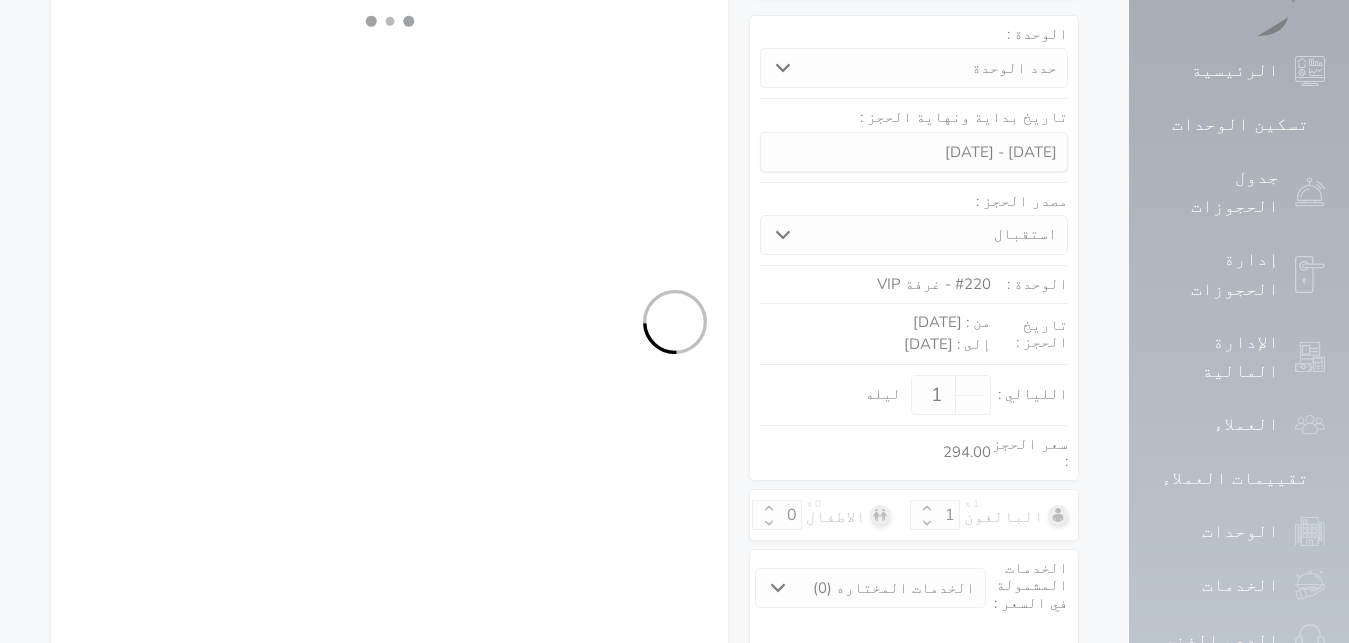 select on "7" 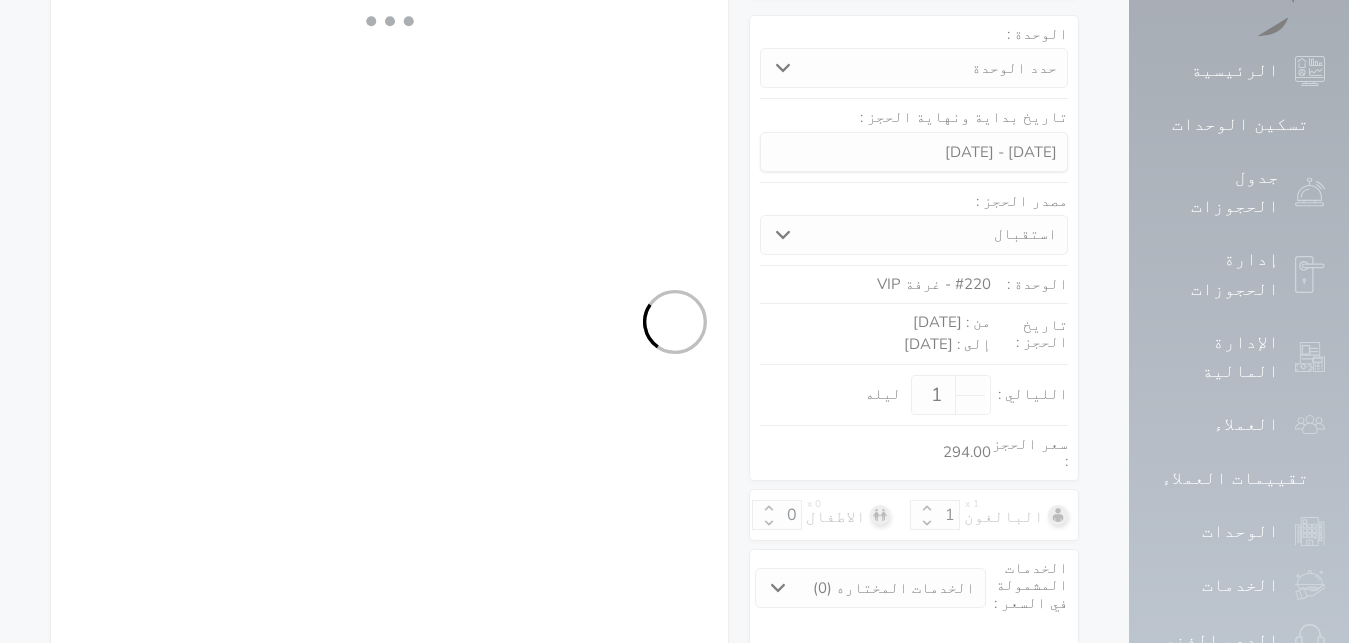 select on "9" 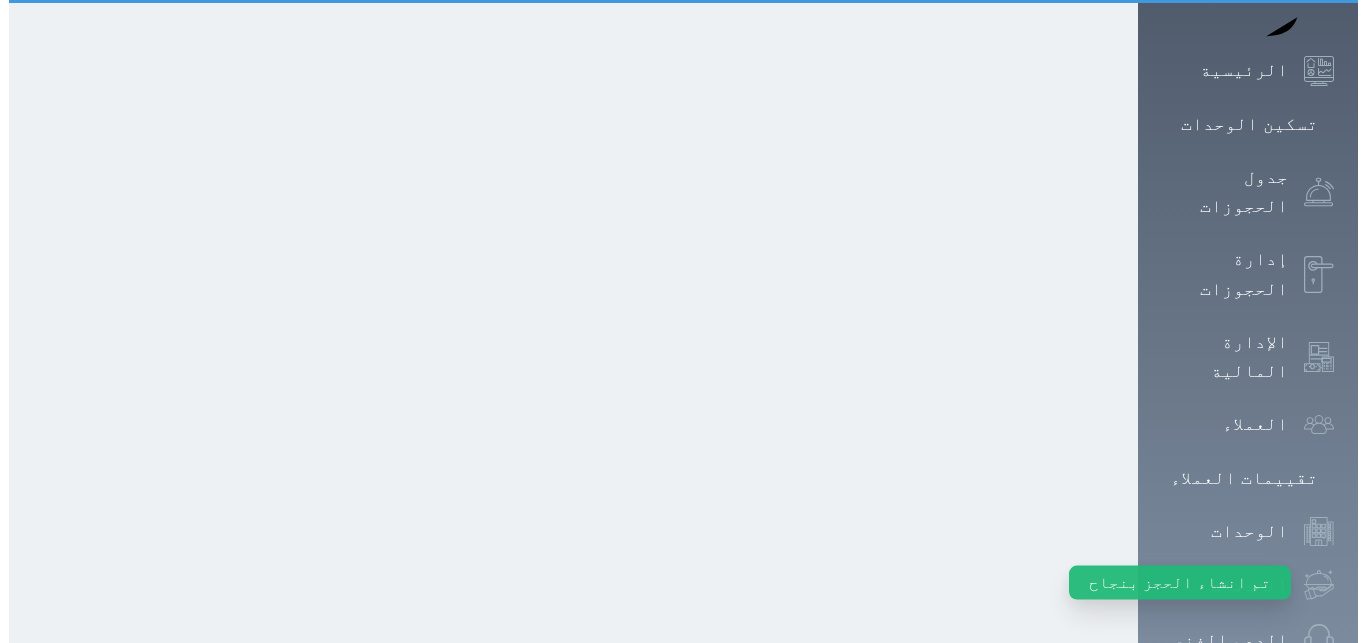 scroll, scrollTop: 0, scrollLeft: 0, axis: both 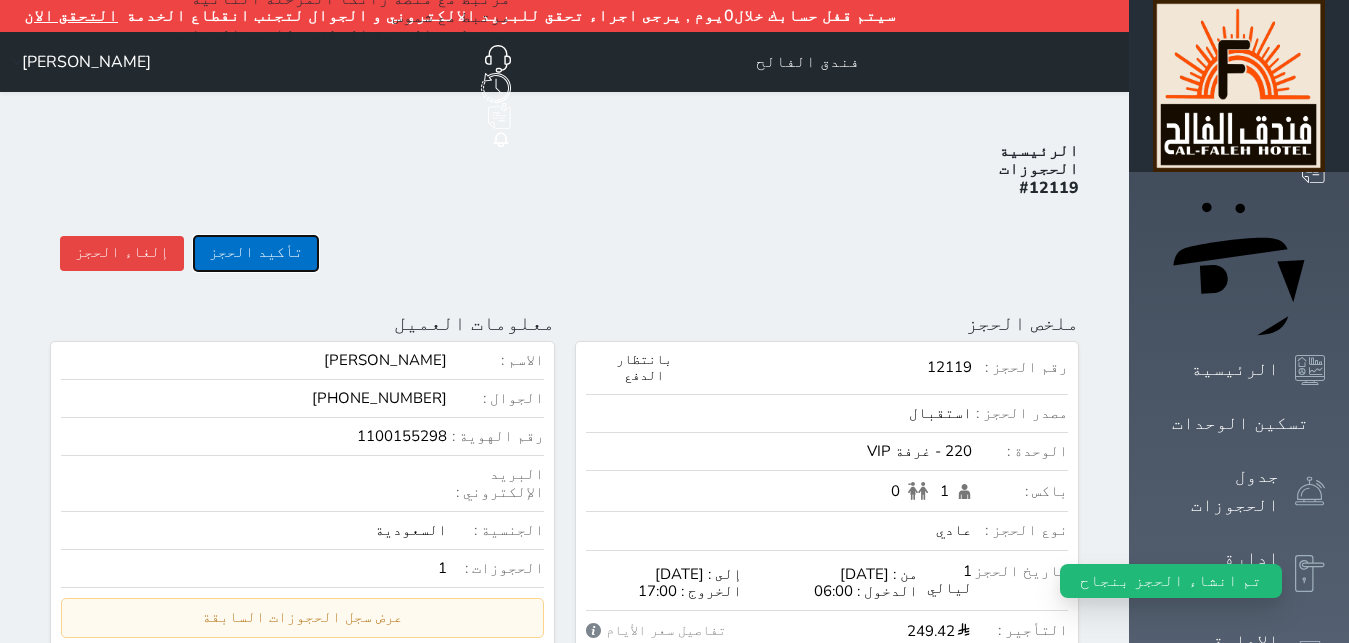click on "تأكيد الحجز" at bounding box center [256, 253] 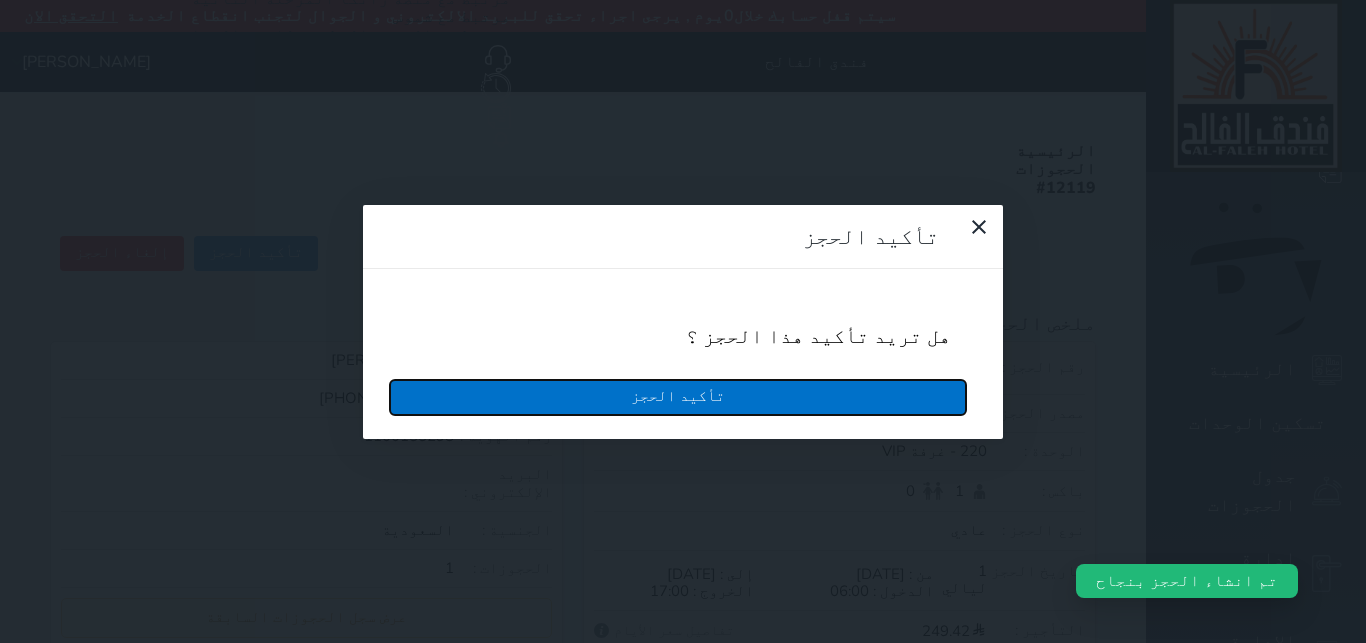 click on "تأكيد الحجز" at bounding box center [678, 397] 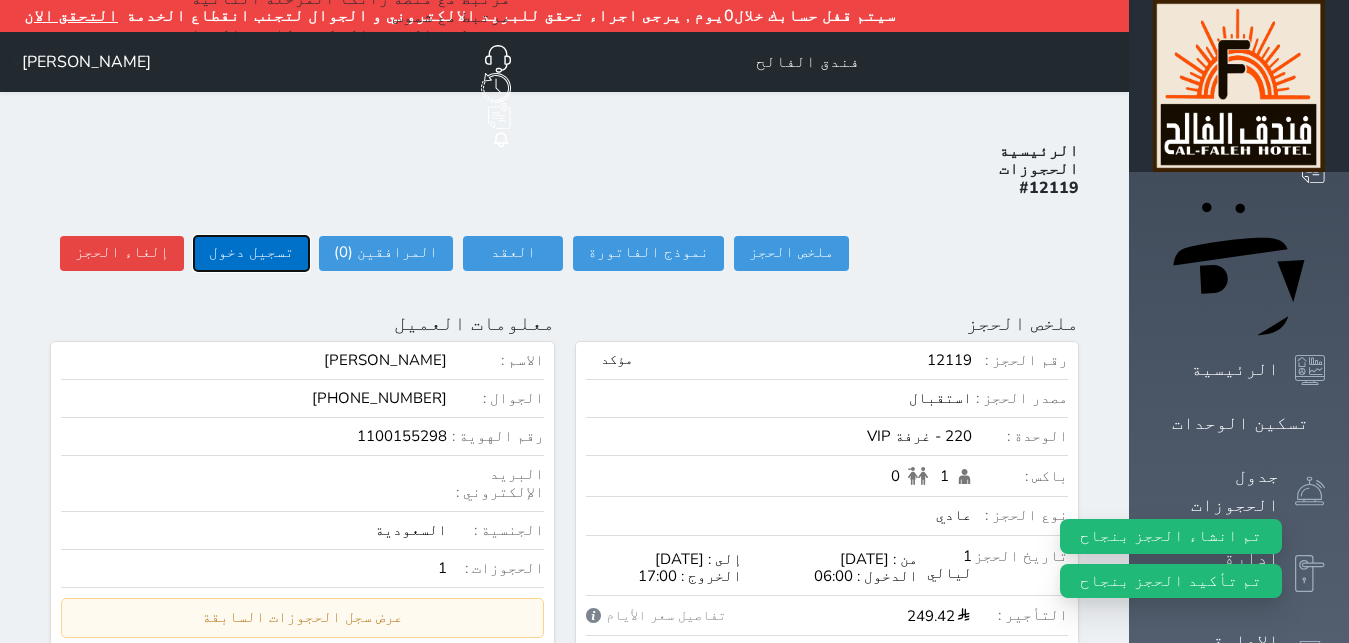 click on "تسجيل دخول" at bounding box center [251, 253] 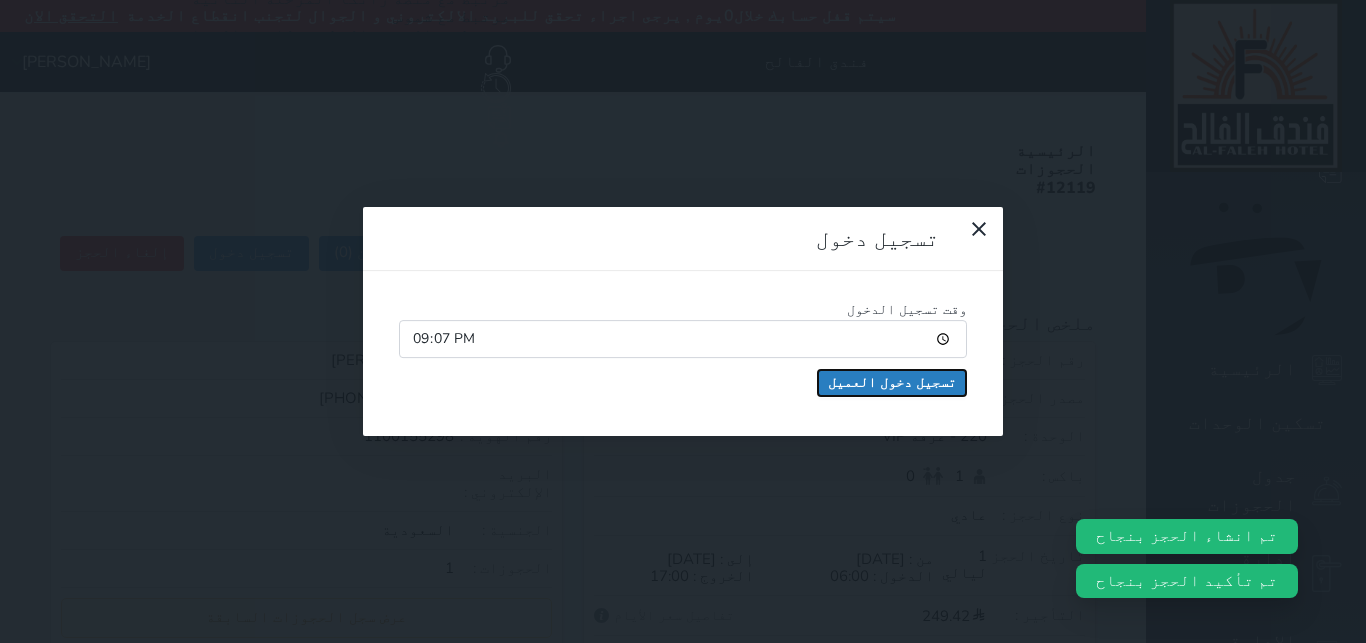 click on "تسجيل دخول العميل" at bounding box center (892, 383) 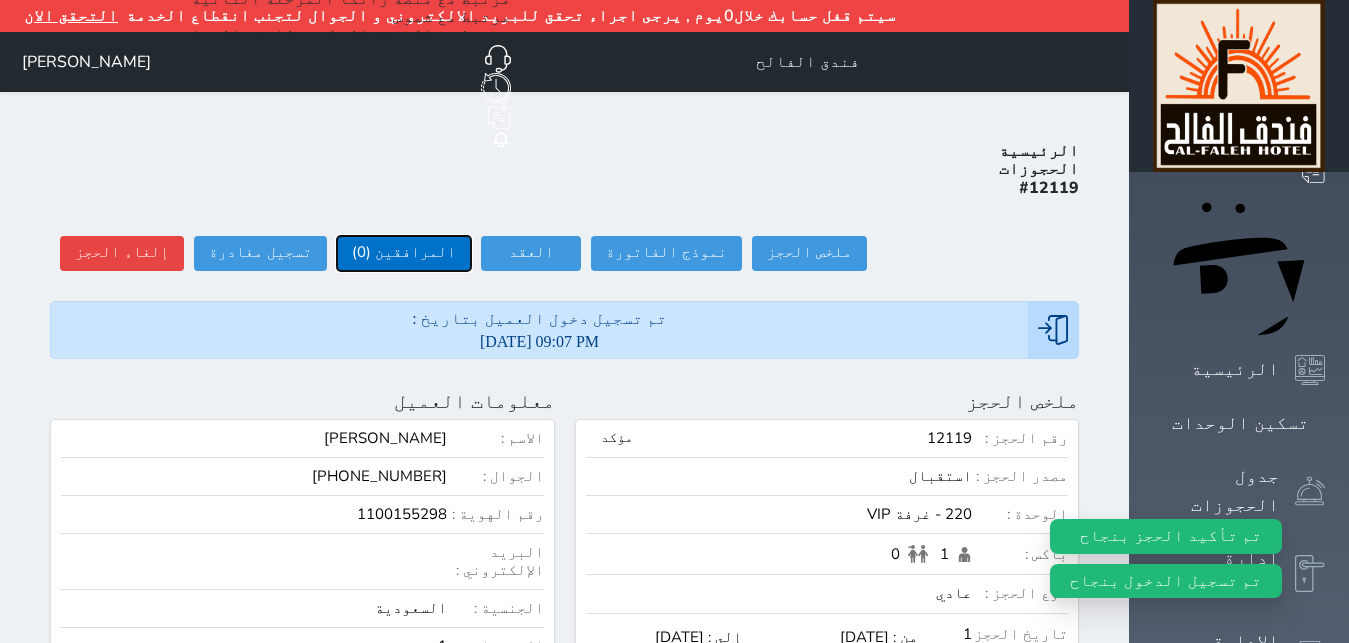 click on "المرافقين (0)" at bounding box center [404, 253] 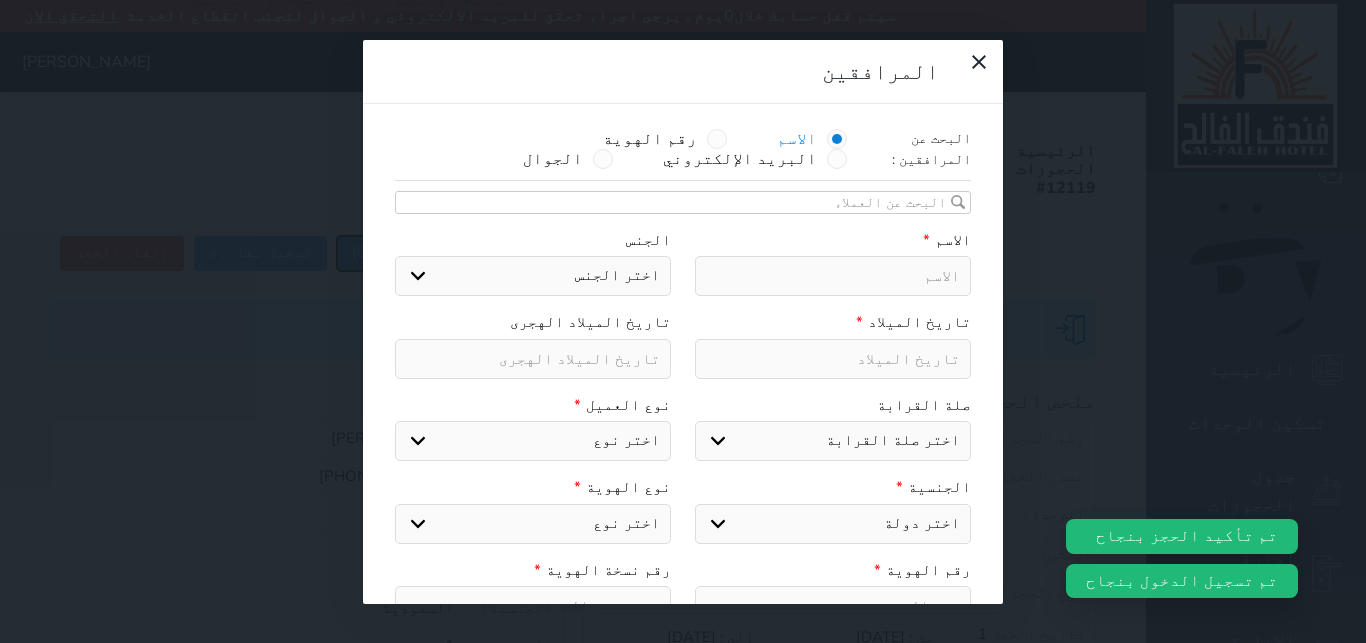 select 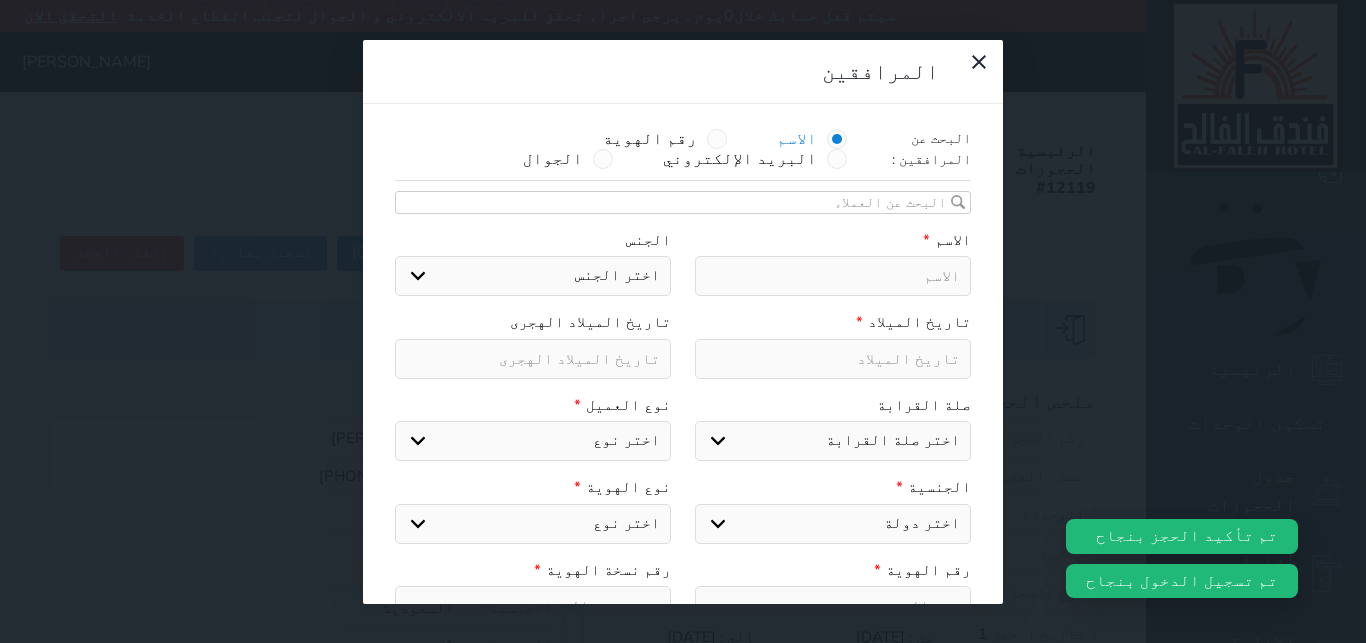 click at bounding box center (833, 276) 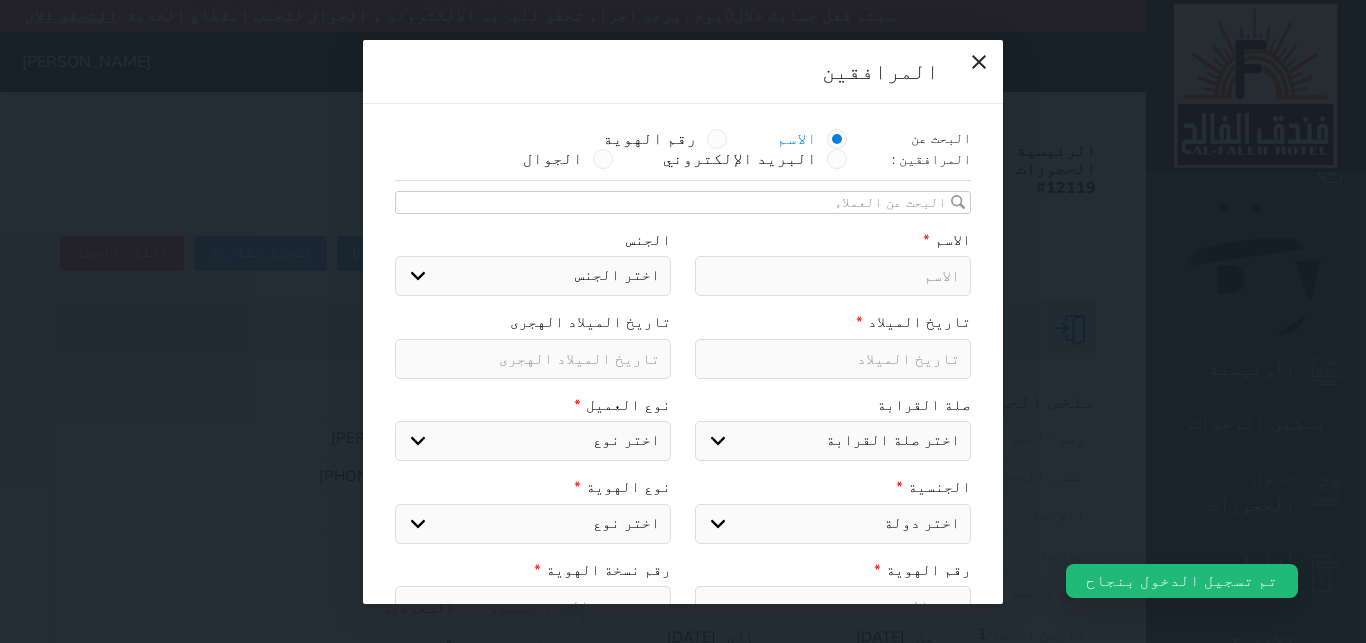 type on "ن" 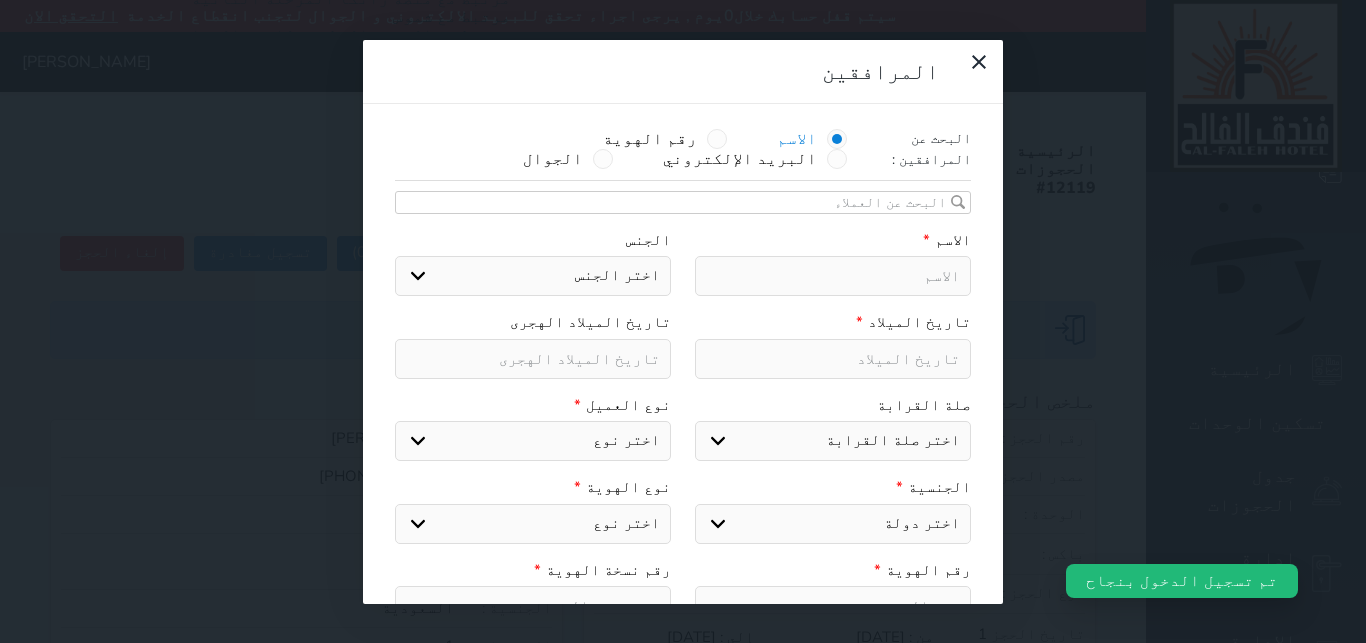 select 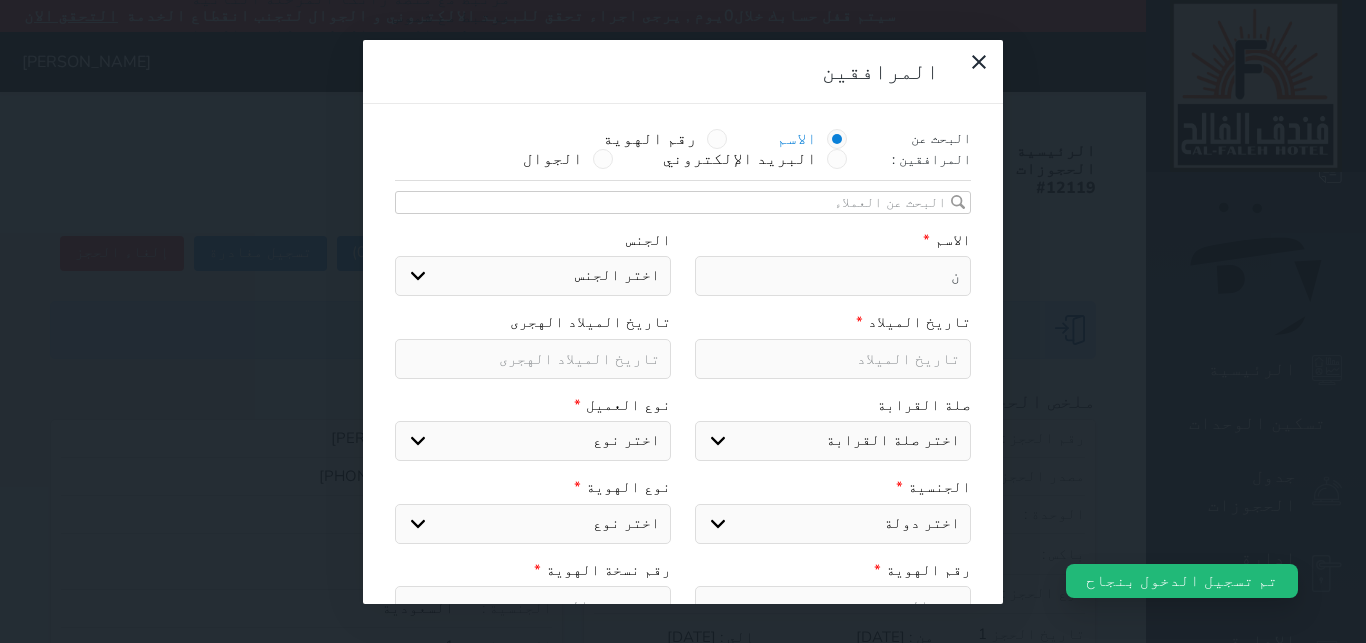 select 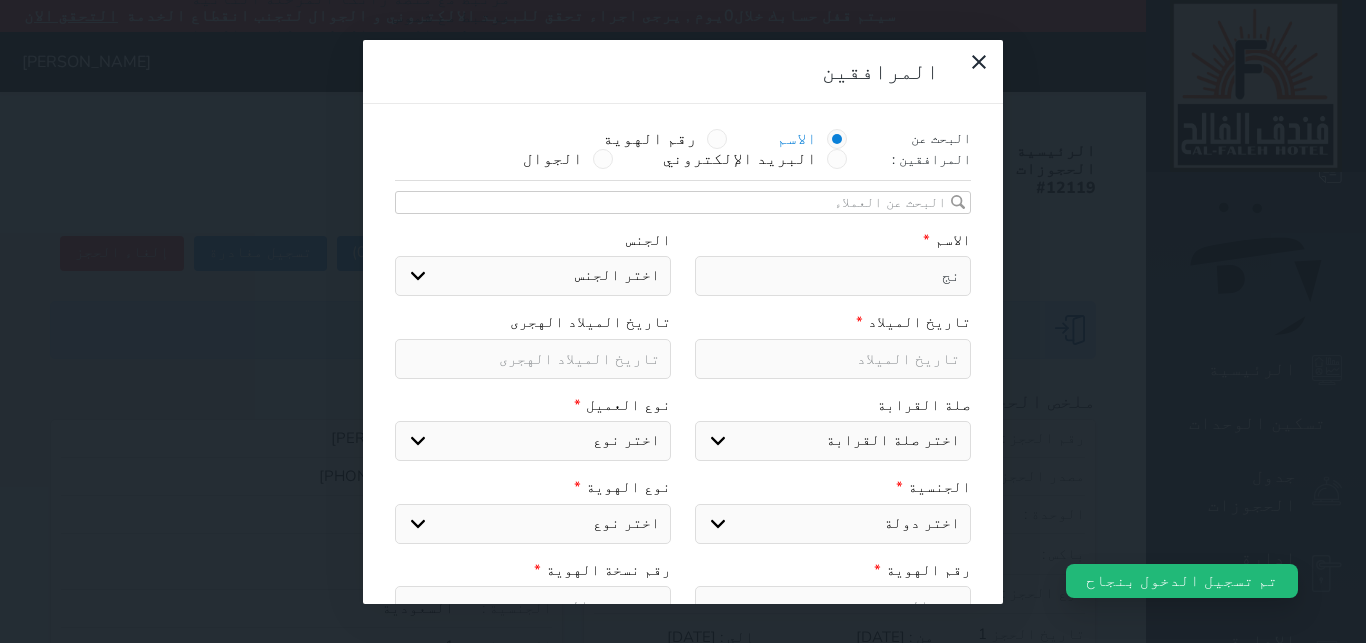 select 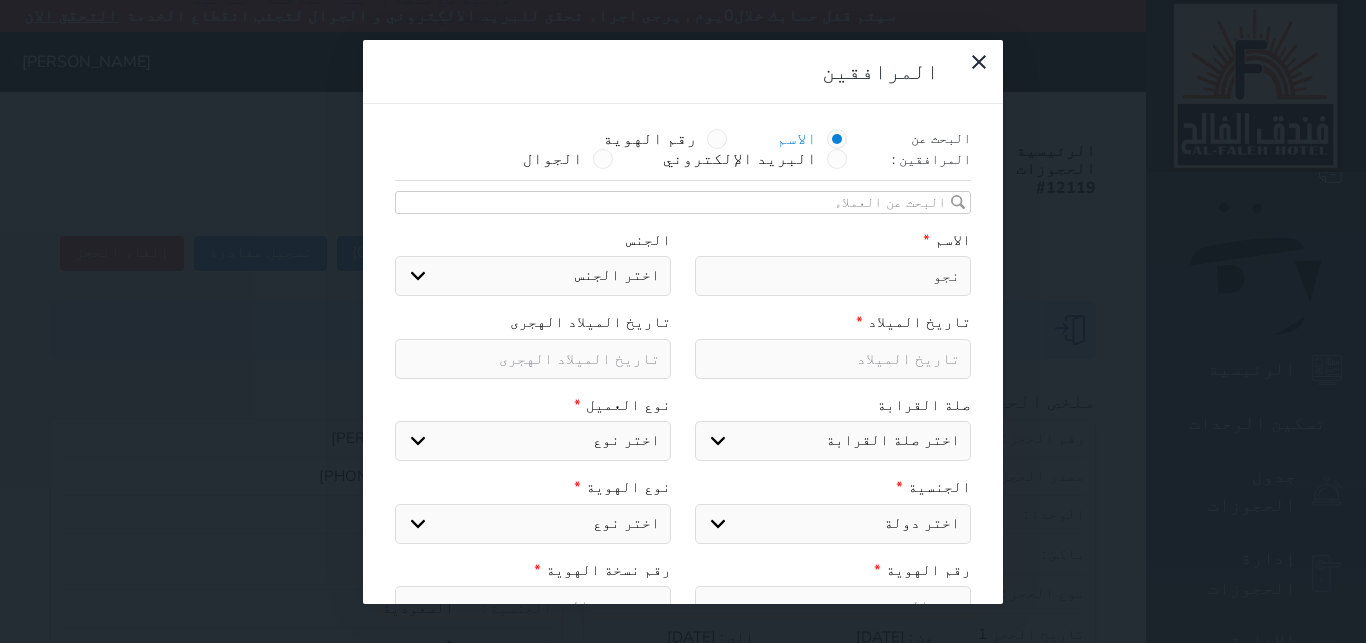 type on "نجود" 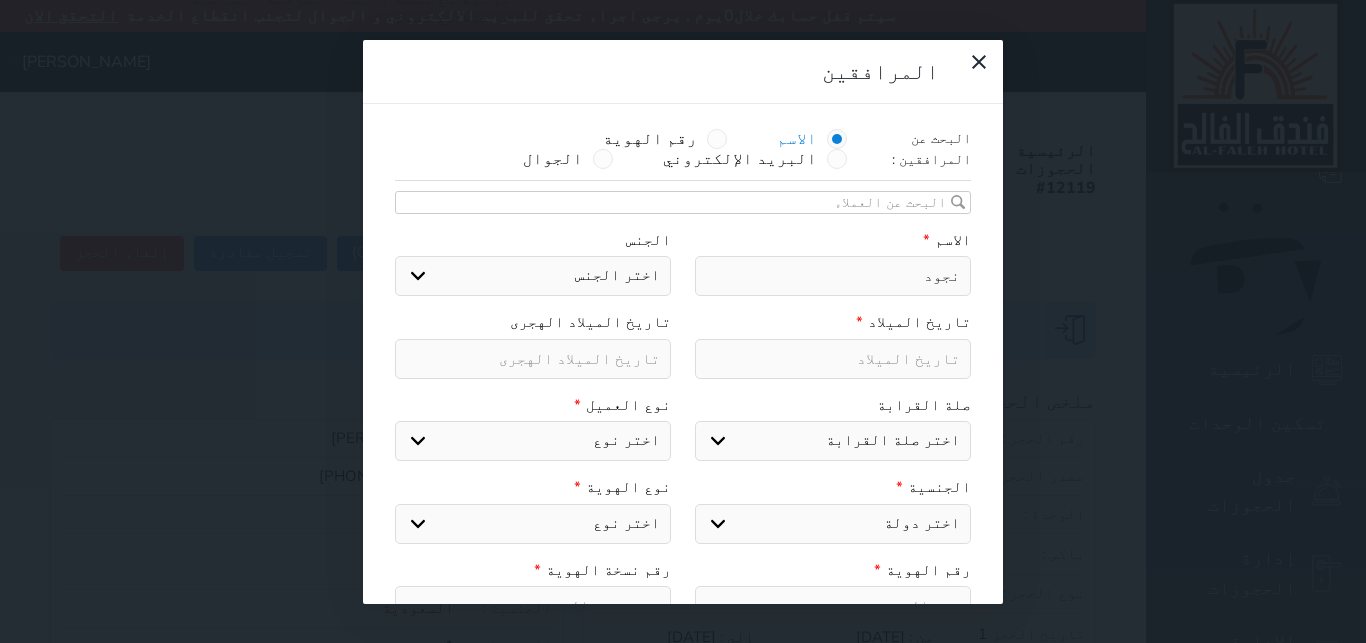 type on "نجود" 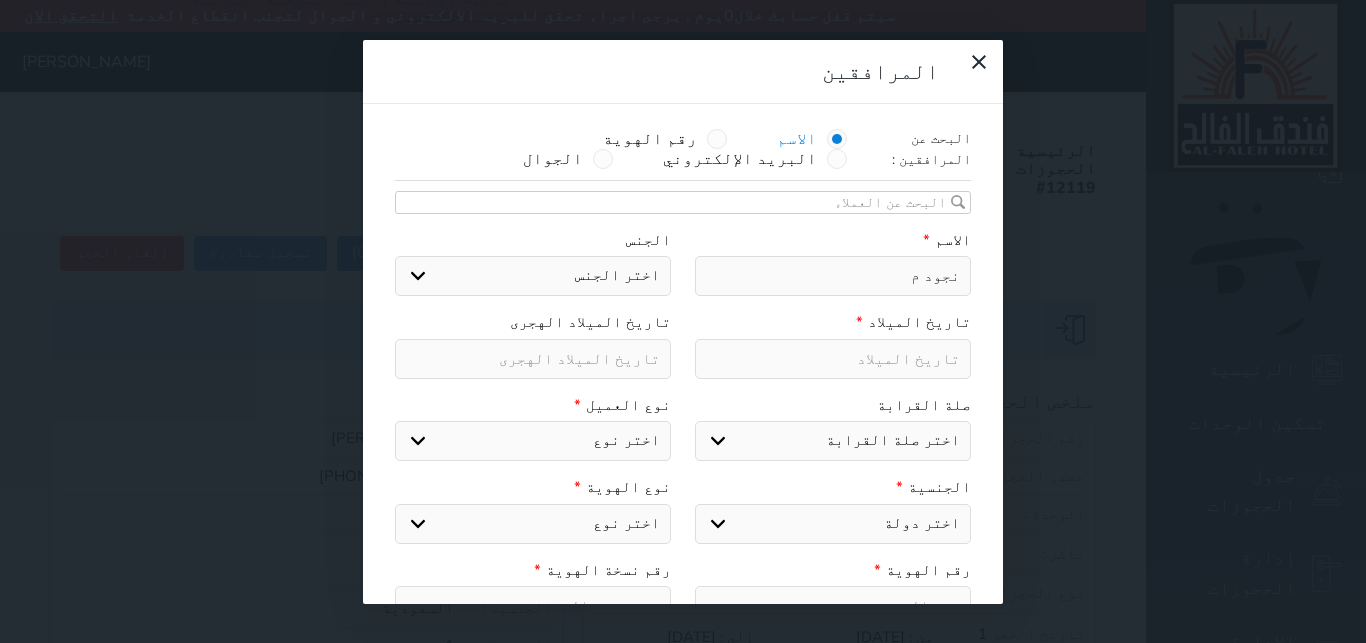 type on "نجود مخ" 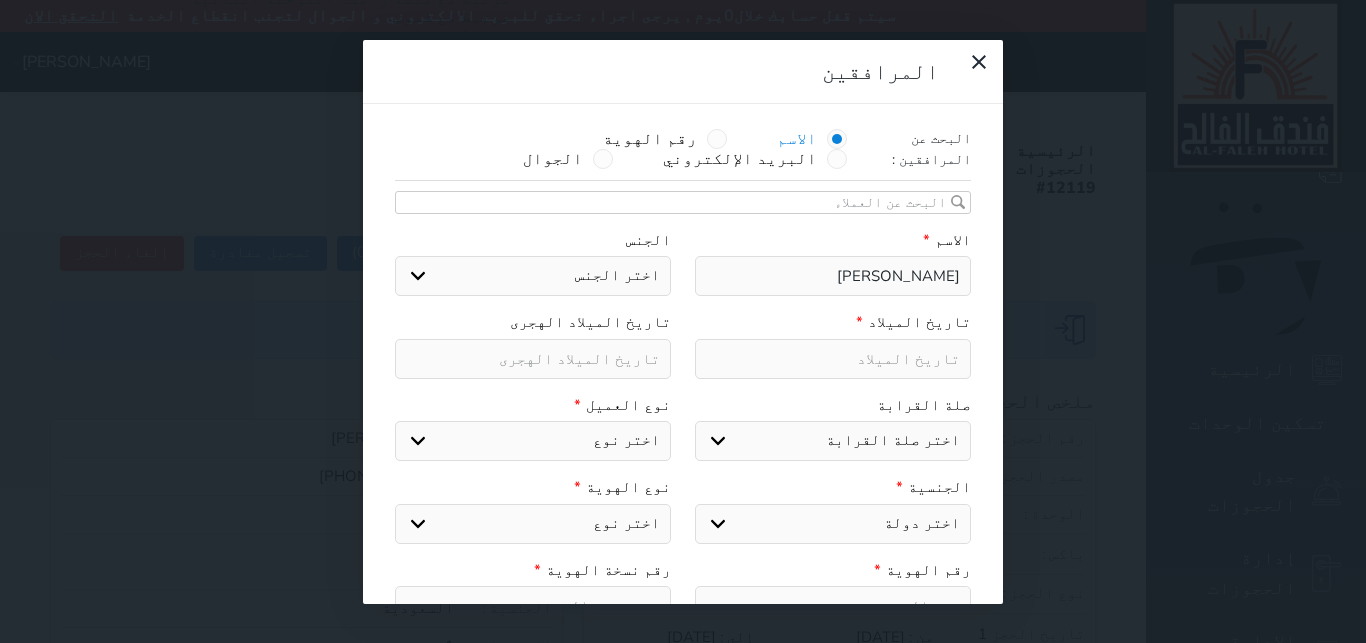click at bounding box center (533, 359) 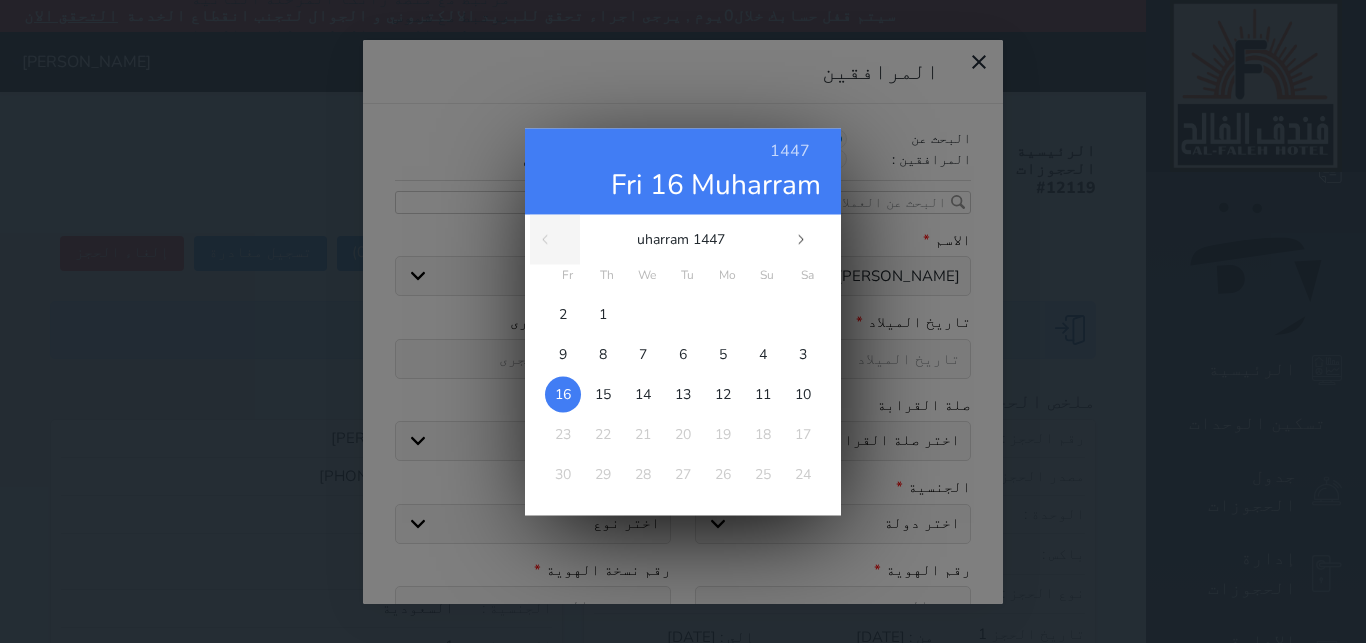 click on "1447   Fri 16 Muharram" at bounding box center [683, 171] 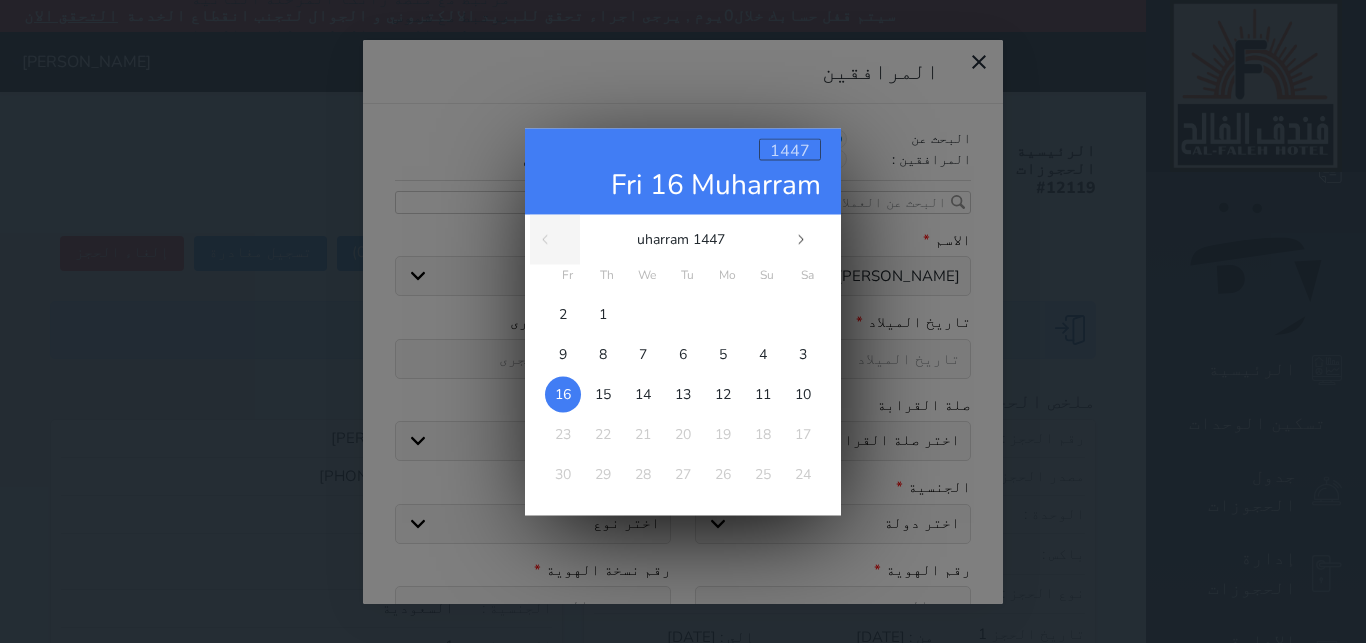 click on "1447" at bounding box center [790, 150] 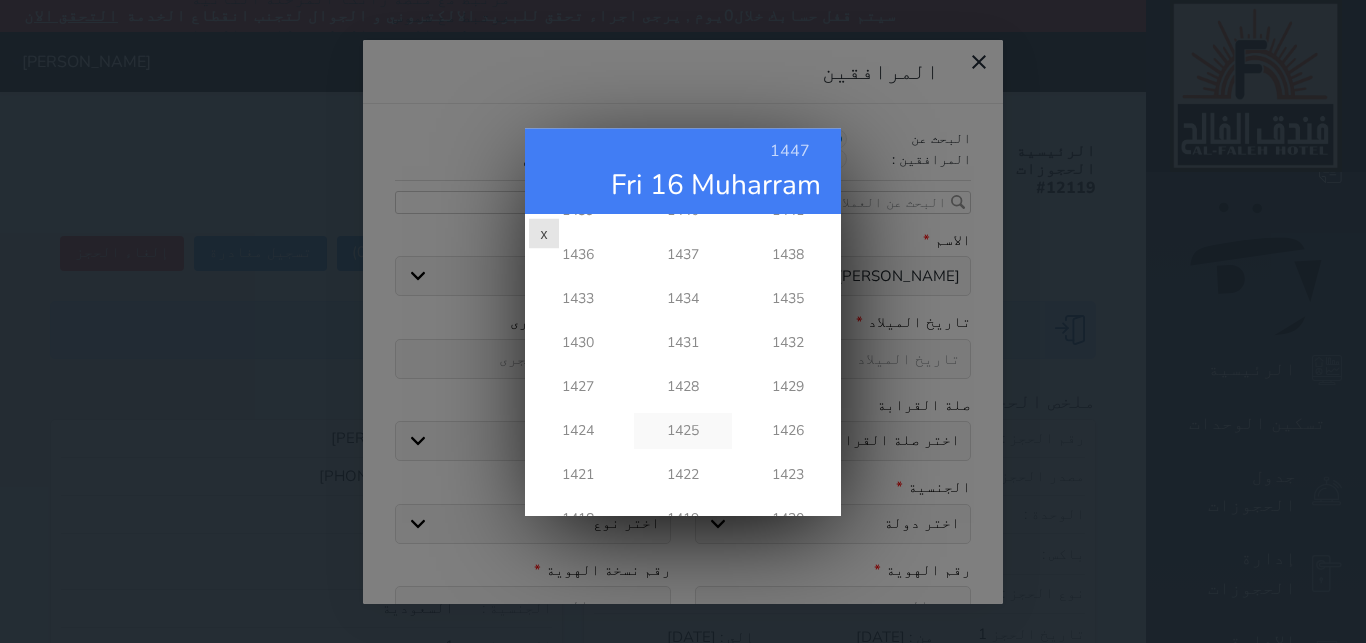 scroll, scrollTop: 288, scrollLeft: 0, axis: vertical 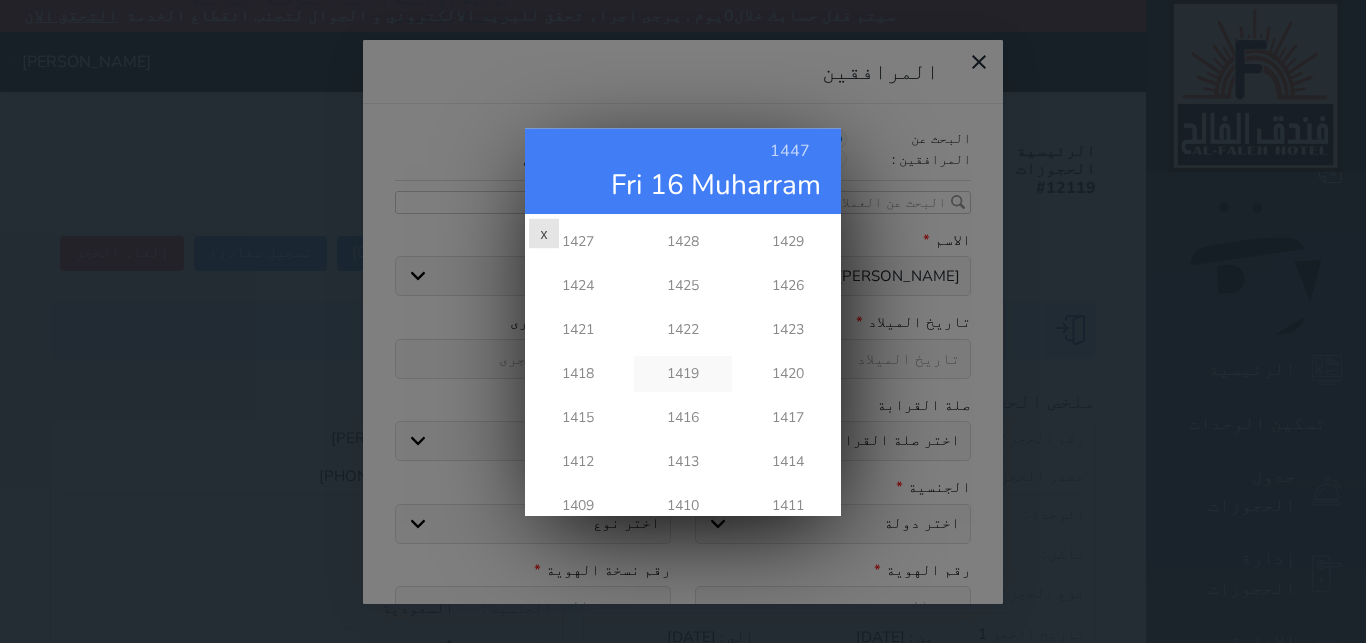 click on "1419" at bounding box center (682, 374) 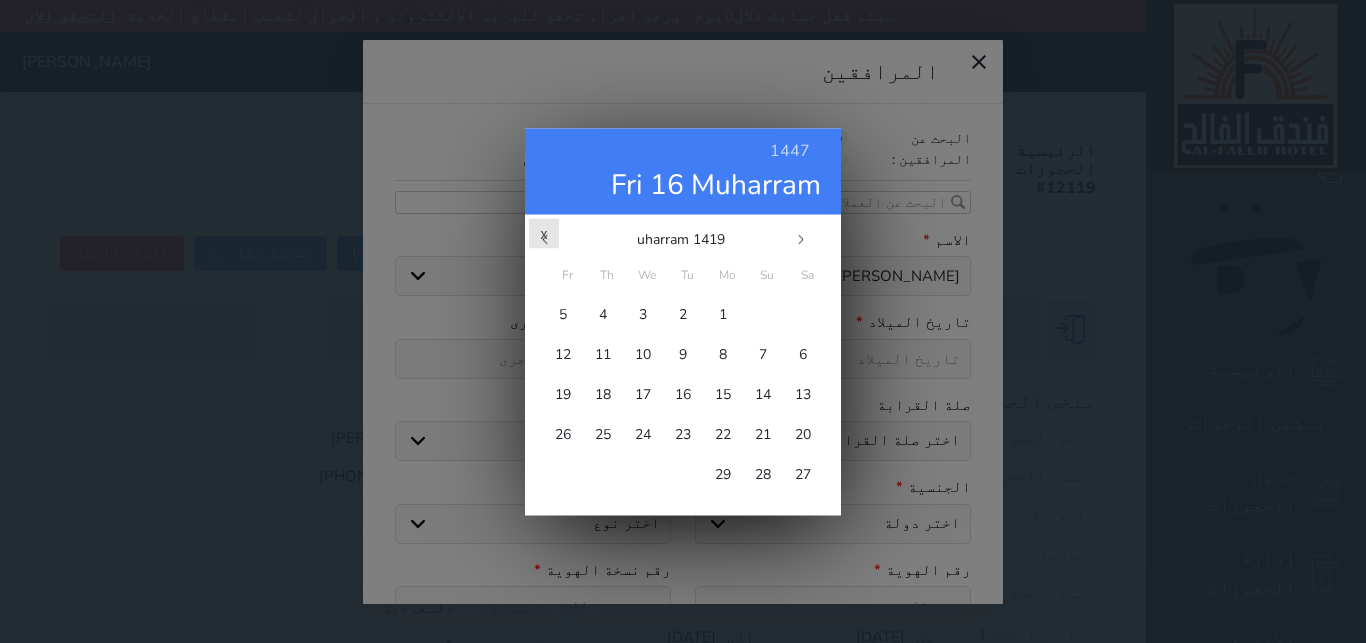 scroll, scrollTop: 0, scrollLeft: 0, axis: both 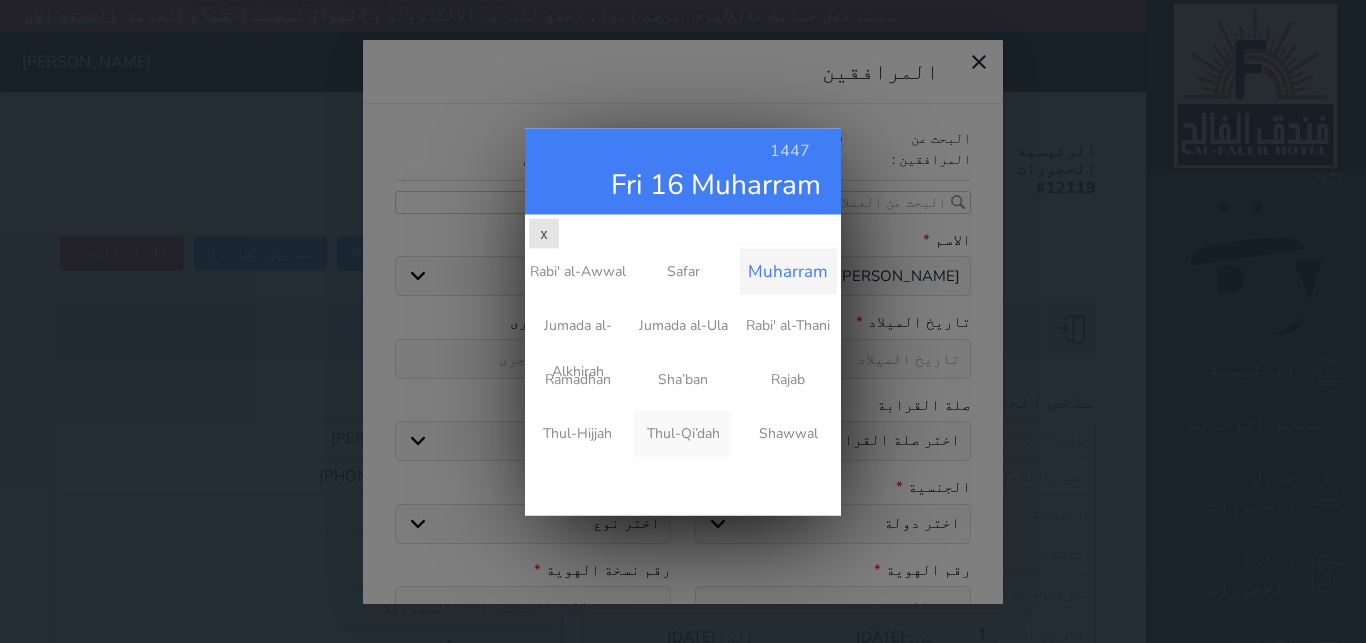 click on "Thul-Qi’dah" at bounding box center (682, 433) 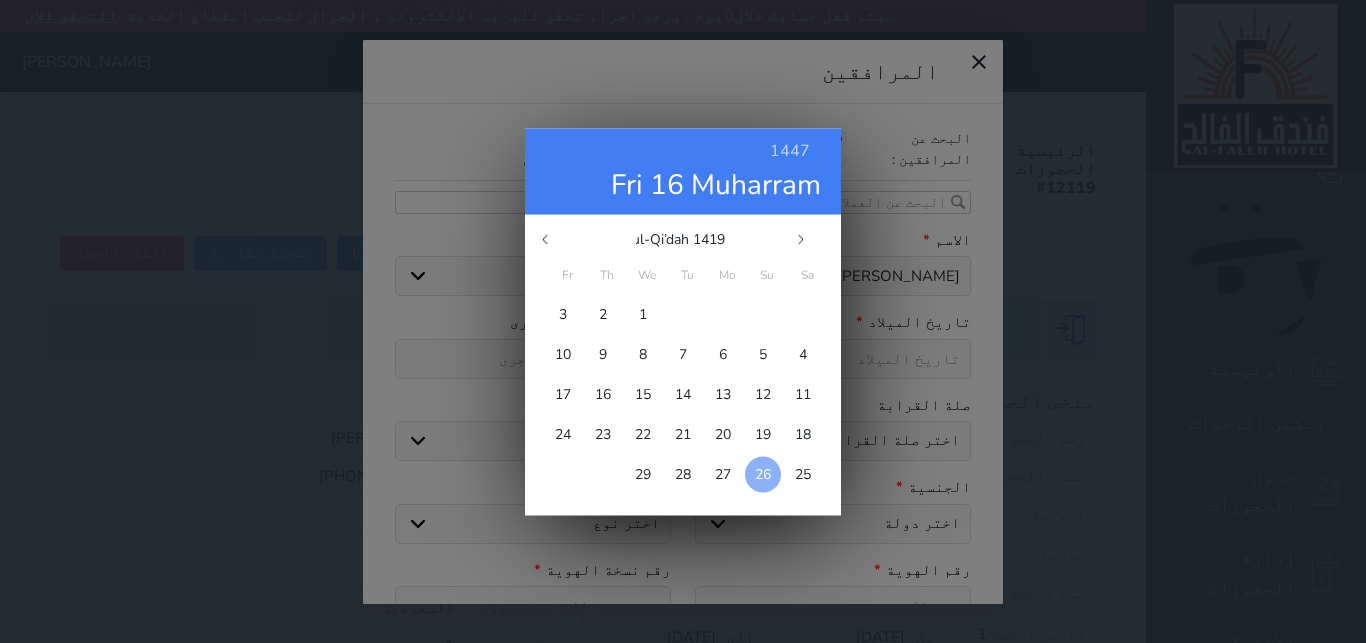 click on "26" at bounding box center (763, 473) 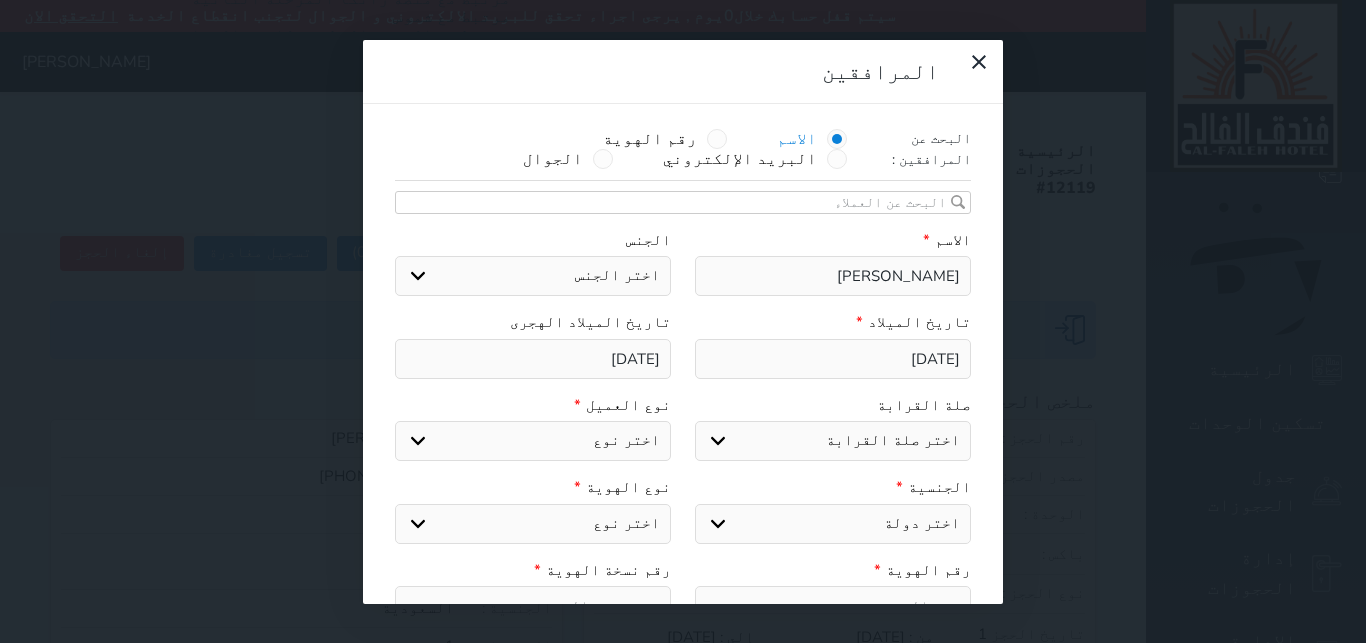 click on "اختر الجنس   ذكر انثى" at bounding box center (533, 276) 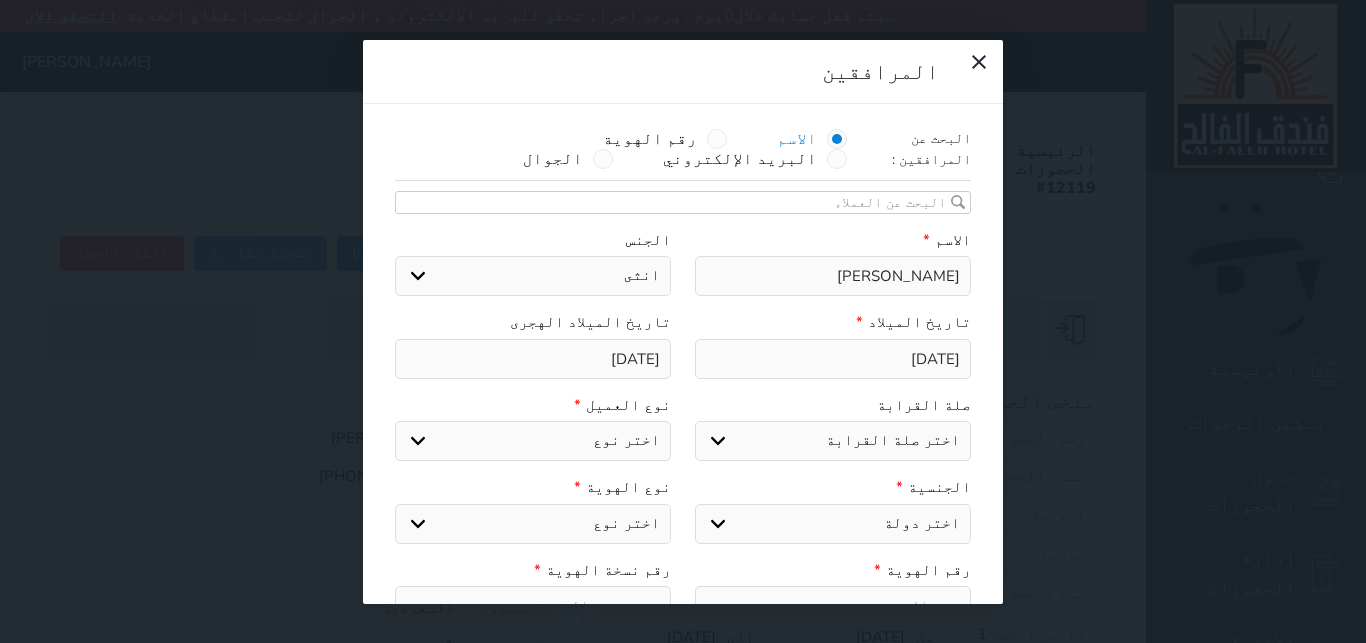 scroll, scrollTop: 253, scrollLeft: 0, axis: vertical 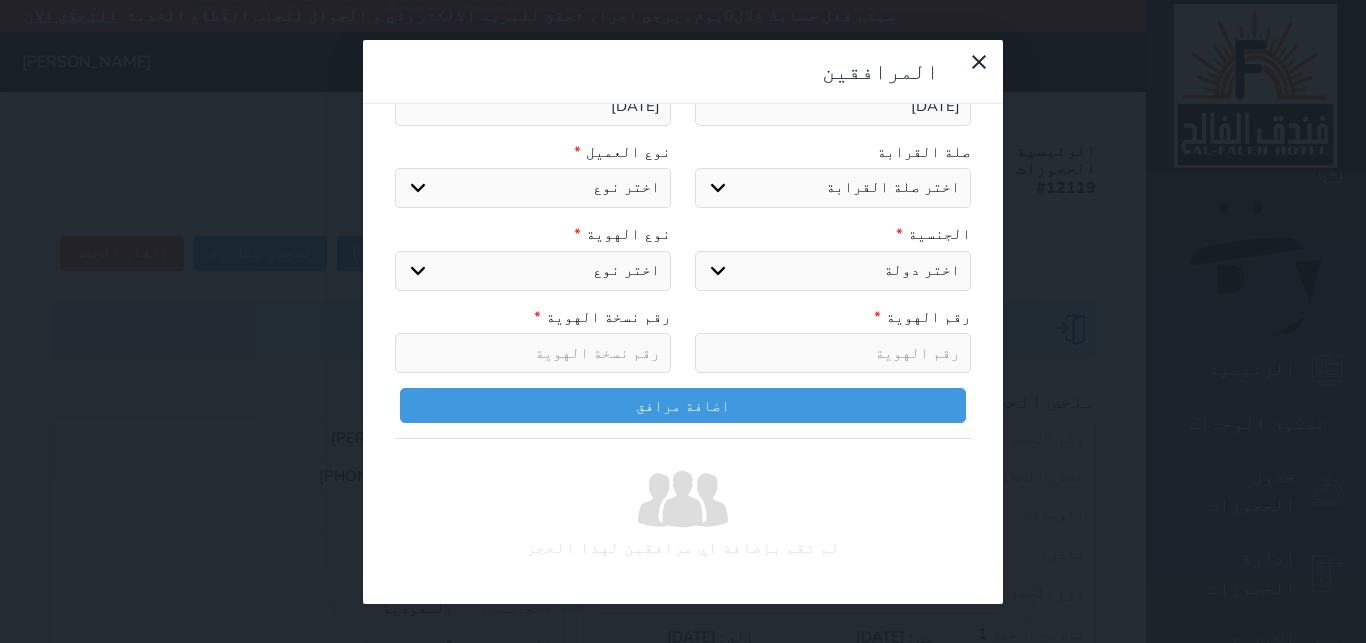 click on "اختر نوع   مواطن مواطن خليجي زائر مقيم" at bounding box center (533, 188) 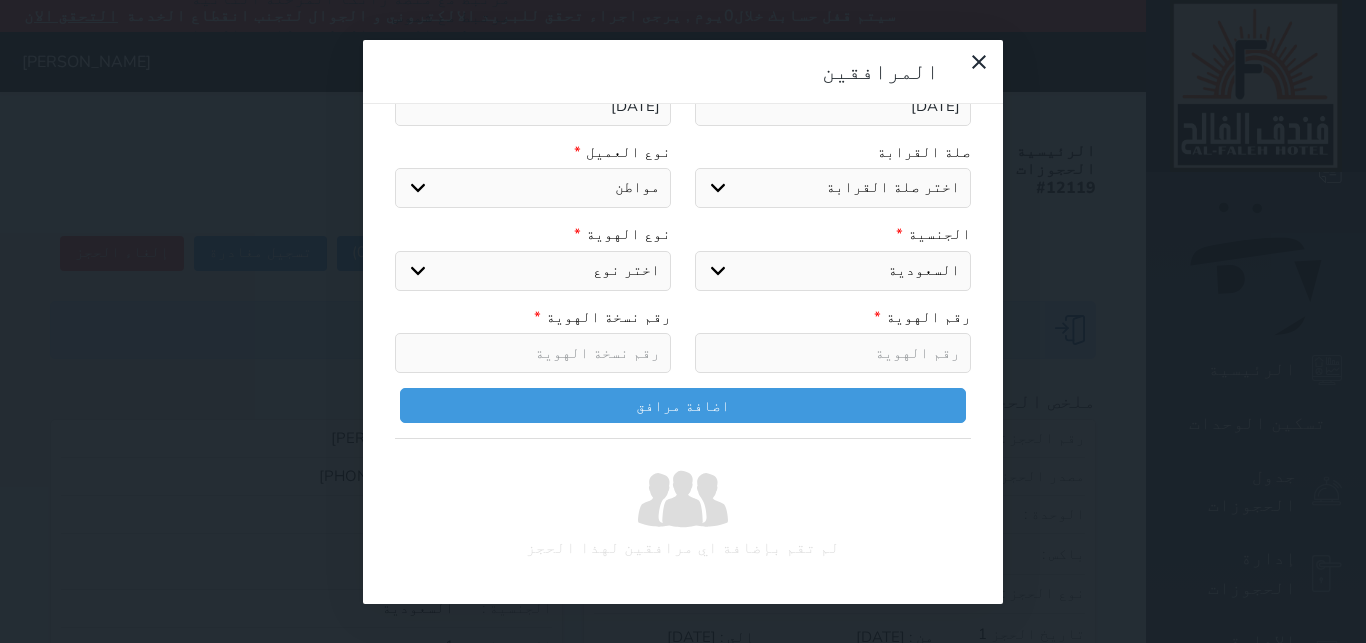 click on "اختر نوع   هوية وطنية هوية عائلية جواز السفر" at bounding box center (533, 271) 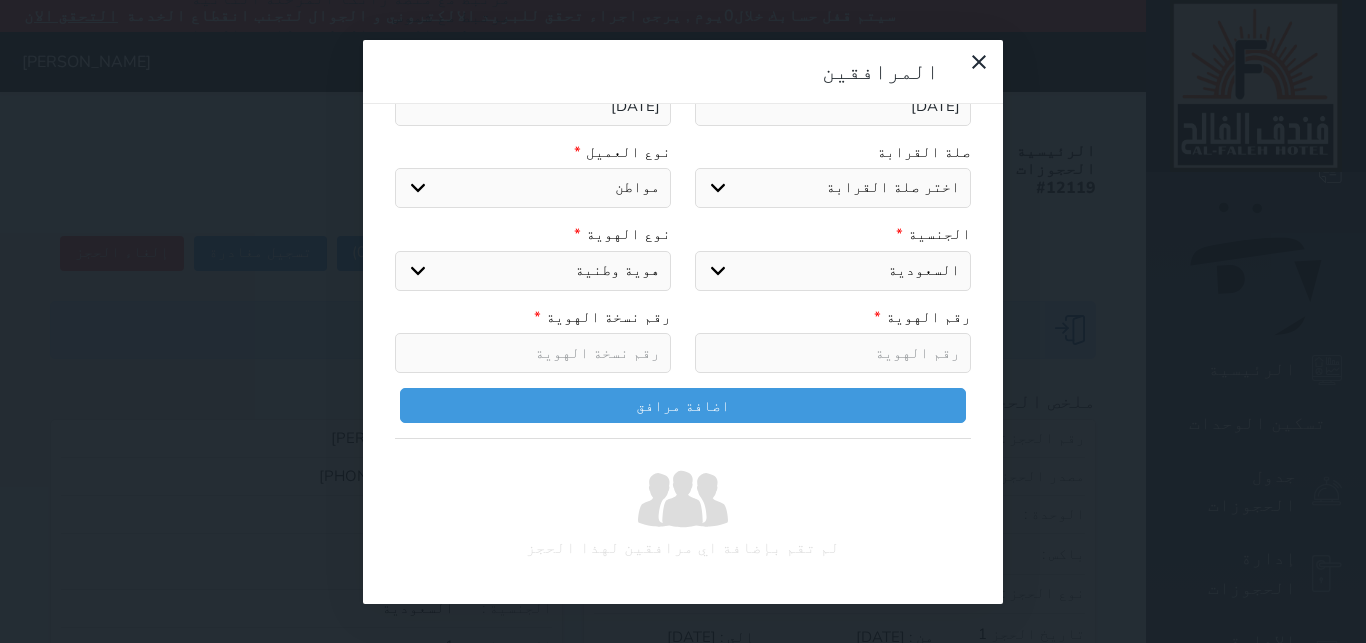 click on "اختر صلة القرابة   ابن ابنه زوجة اخ اخت اب ام زوج أخرى" at bounding box center (833, 188) 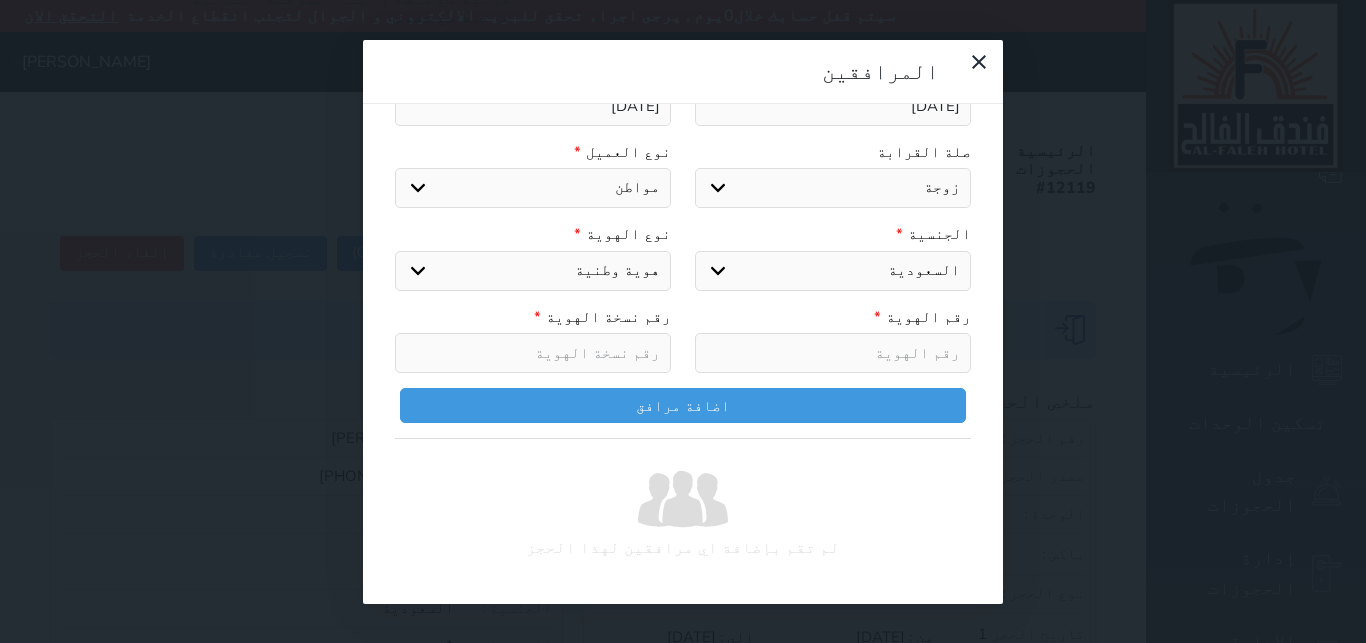 click at bounding box center (533, 353) 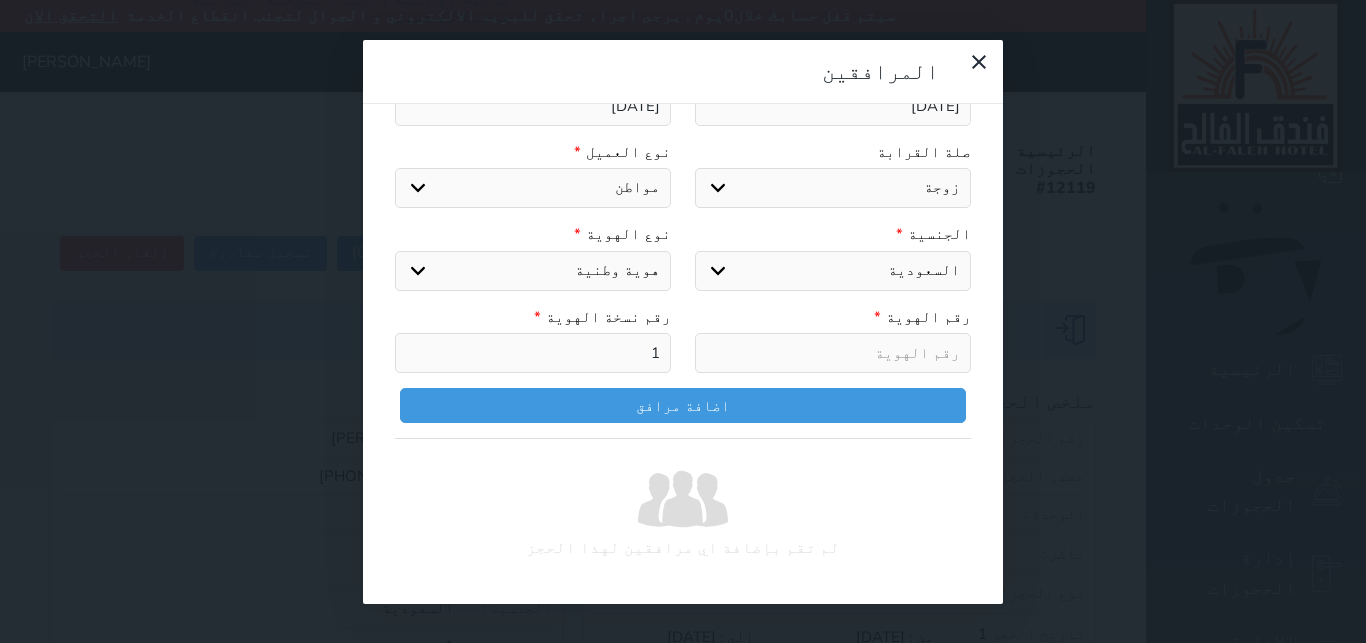 click at bounding box center (833, 353) 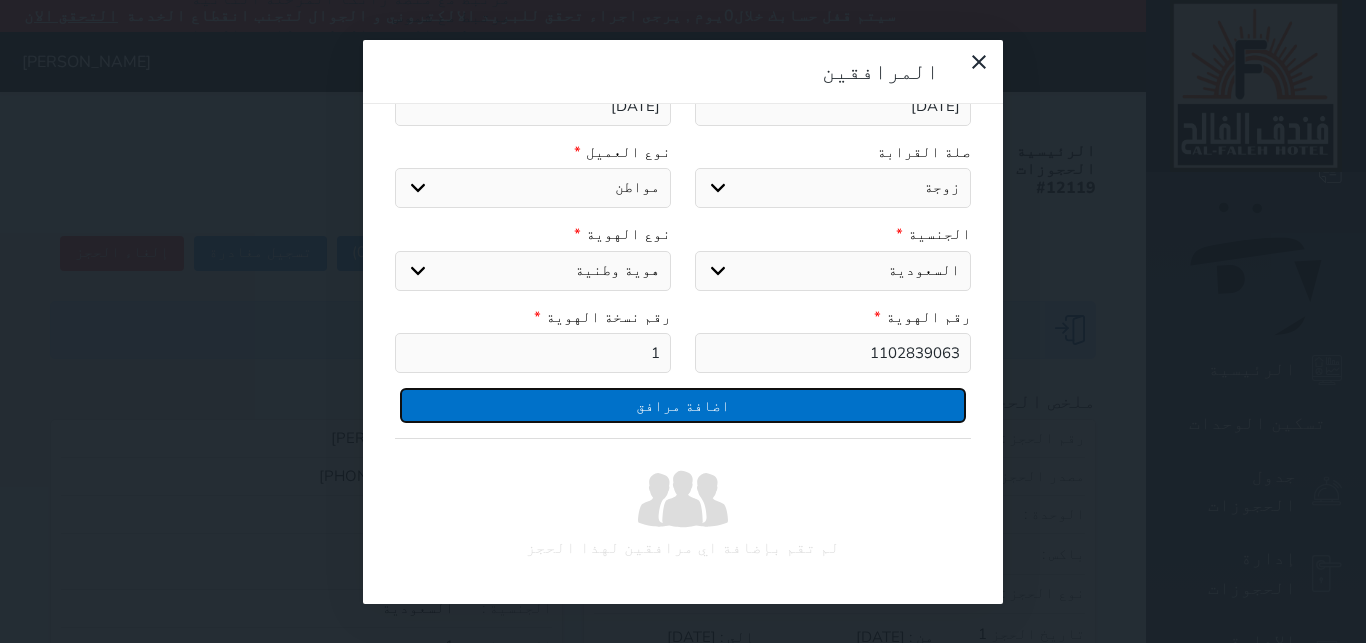 click on "اضافة مرافق" at bounding box center (683, 405) 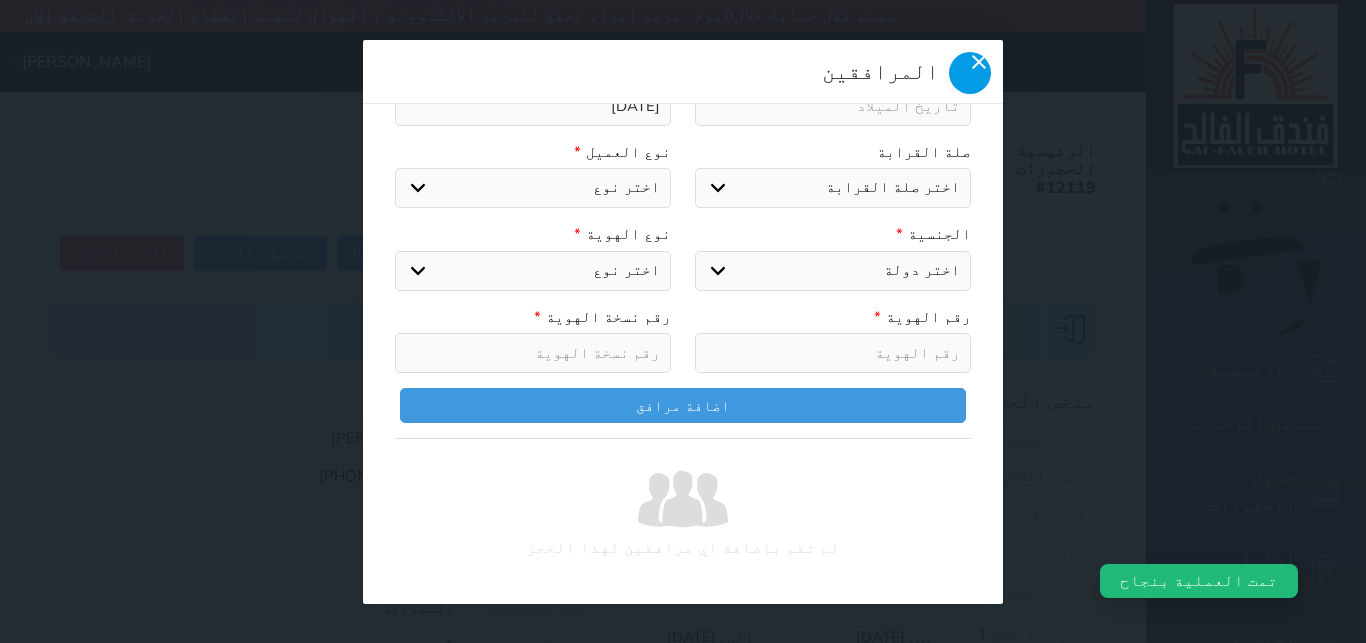scroll, scrollTop: 320, scrollLeft: 0, axis: vertical 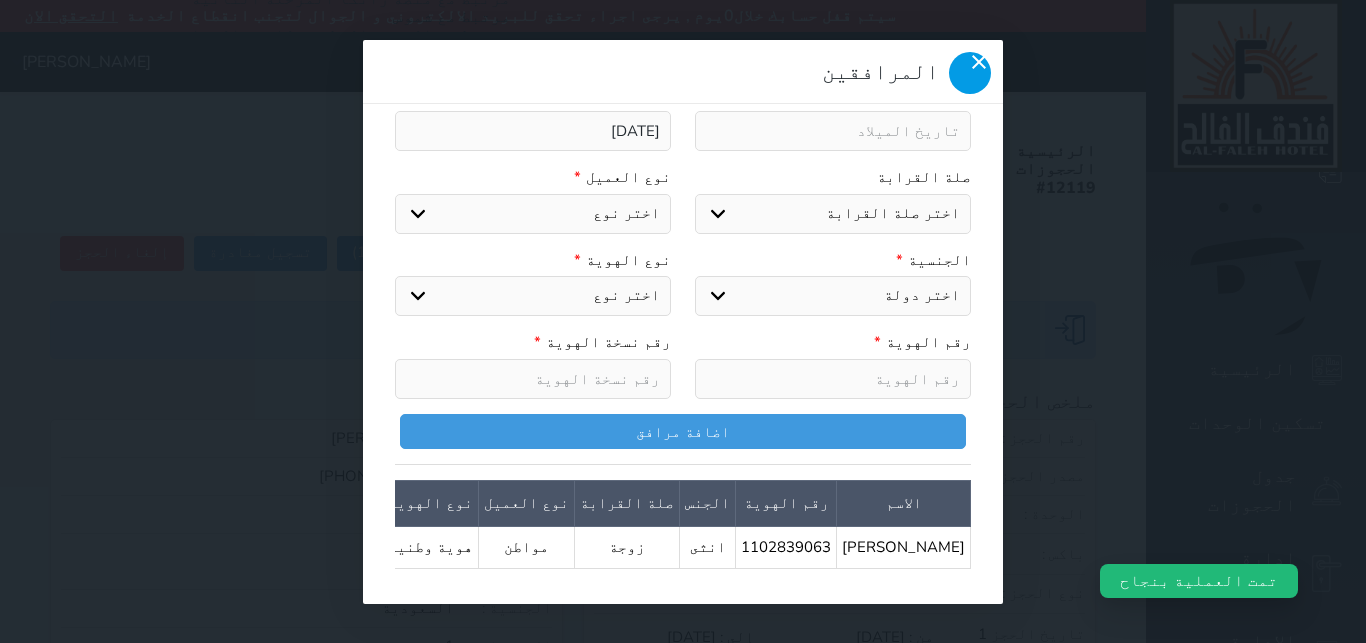click 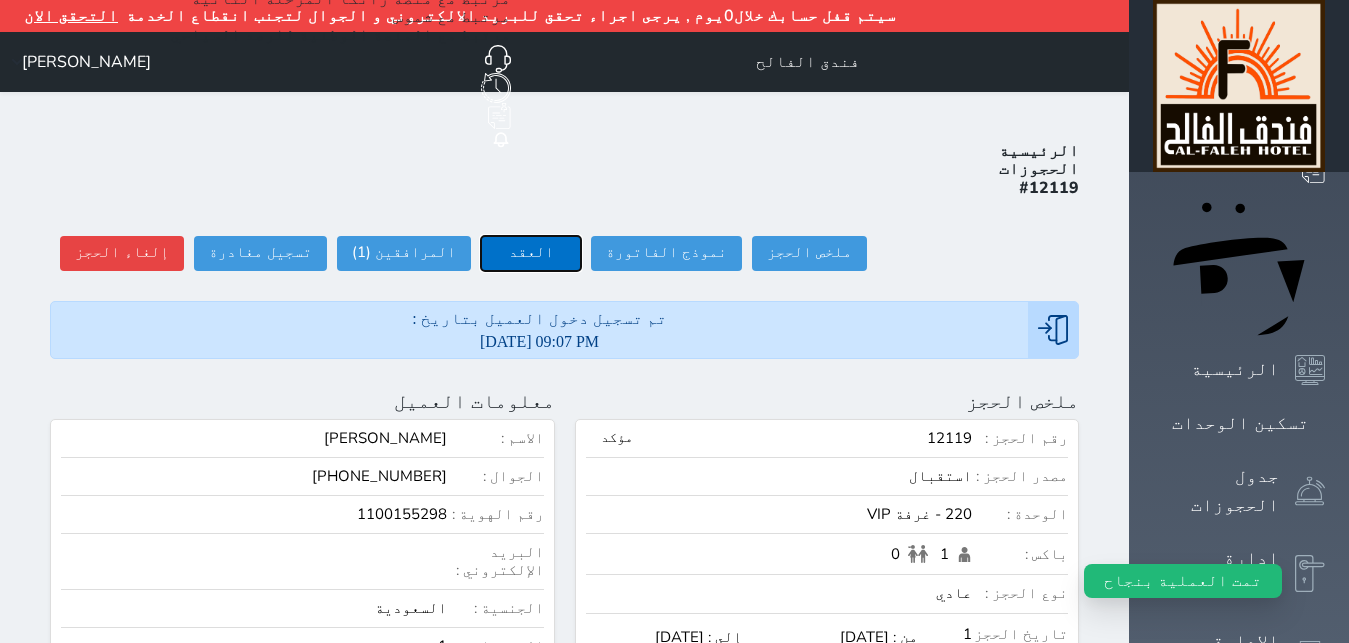 click on "العقد" at bounding box center [531, 253] 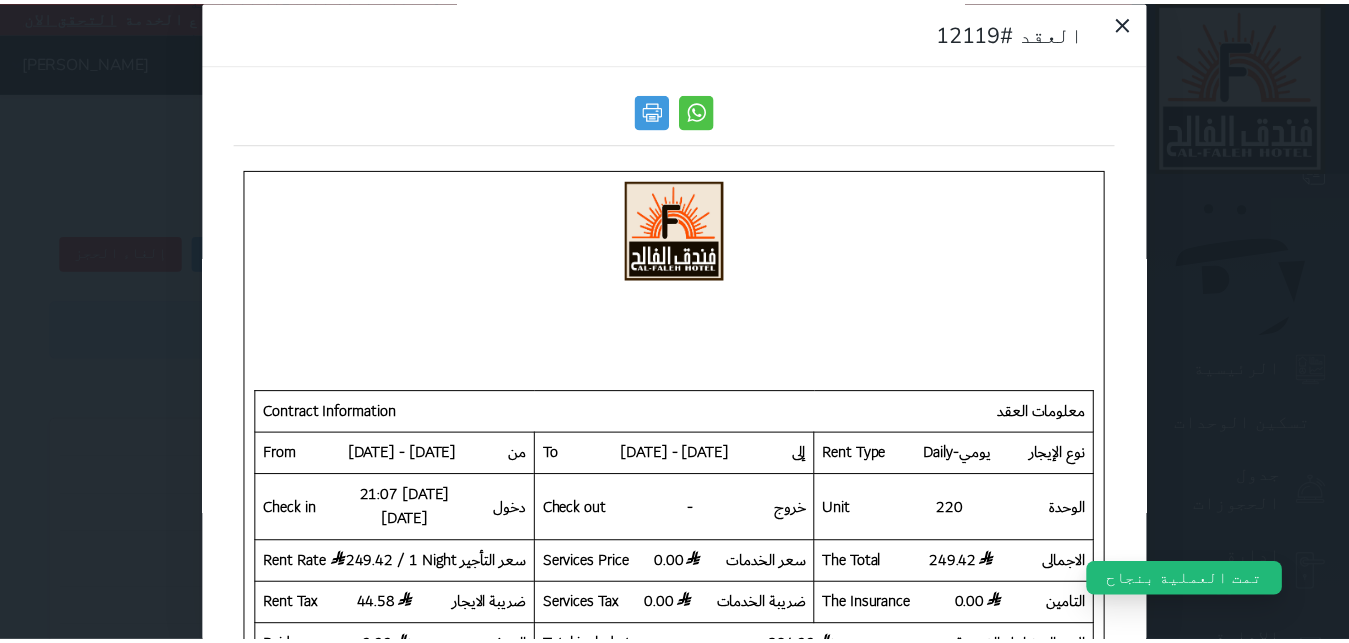 scroll, scrollTop: 0, scrollLeft: 0, axis: both 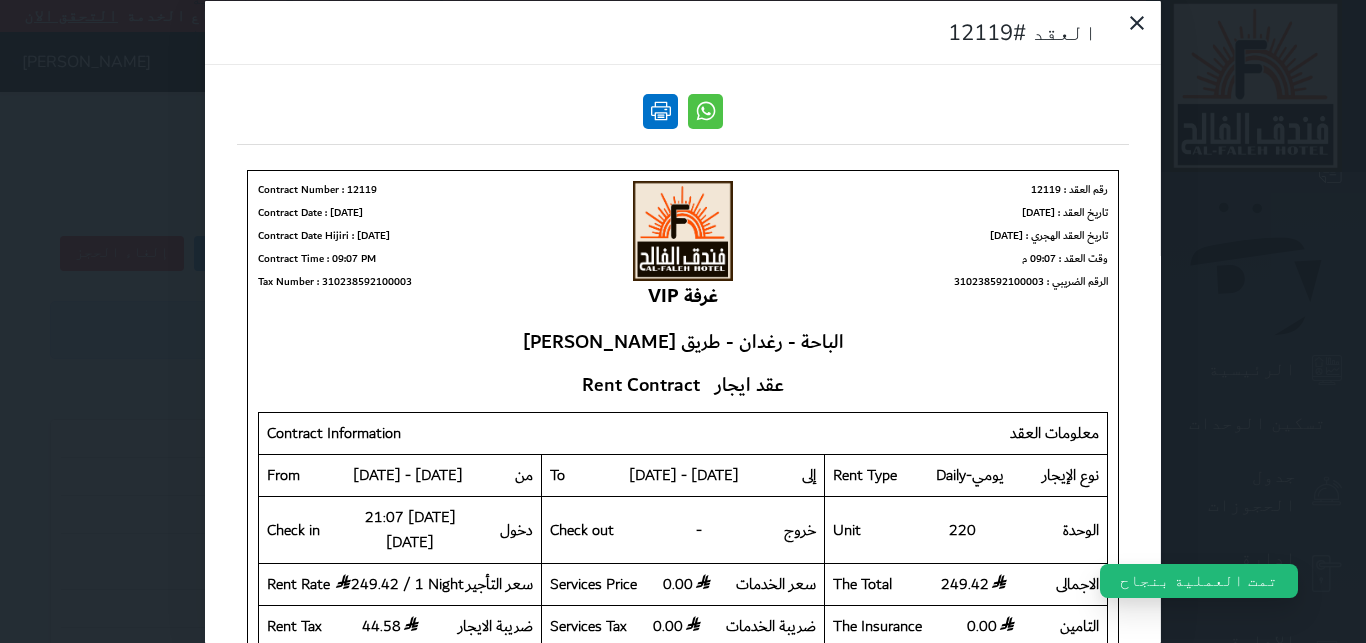click at bounding box center [660, 110] 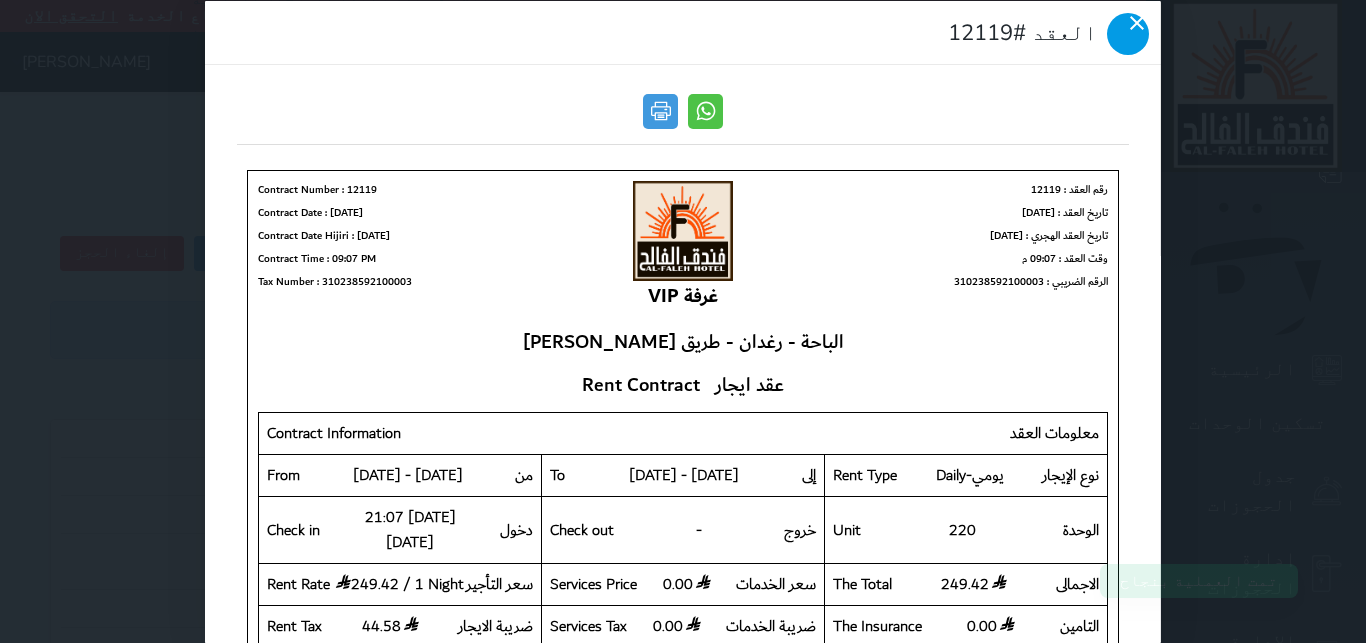 click 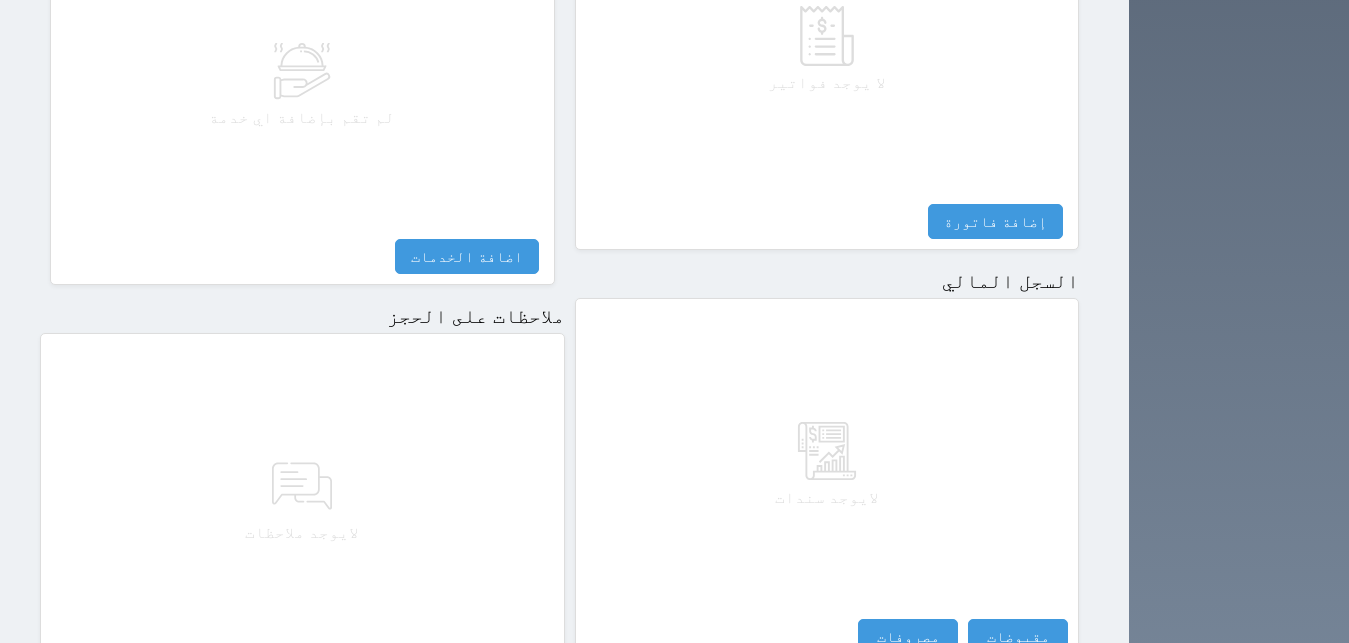 scroll, scrollTop: 1169, scrollLeft: 0, axis: vertical 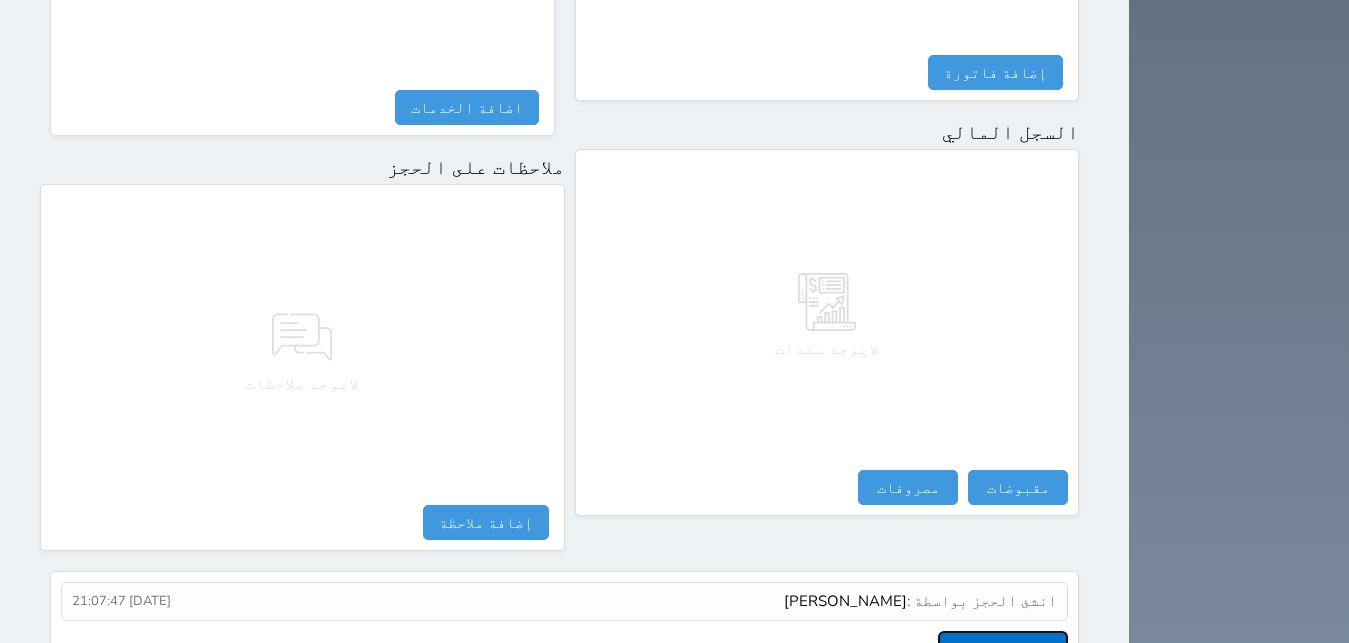 click on "عرض سجل شموس" at bounding box center (1003, 648) 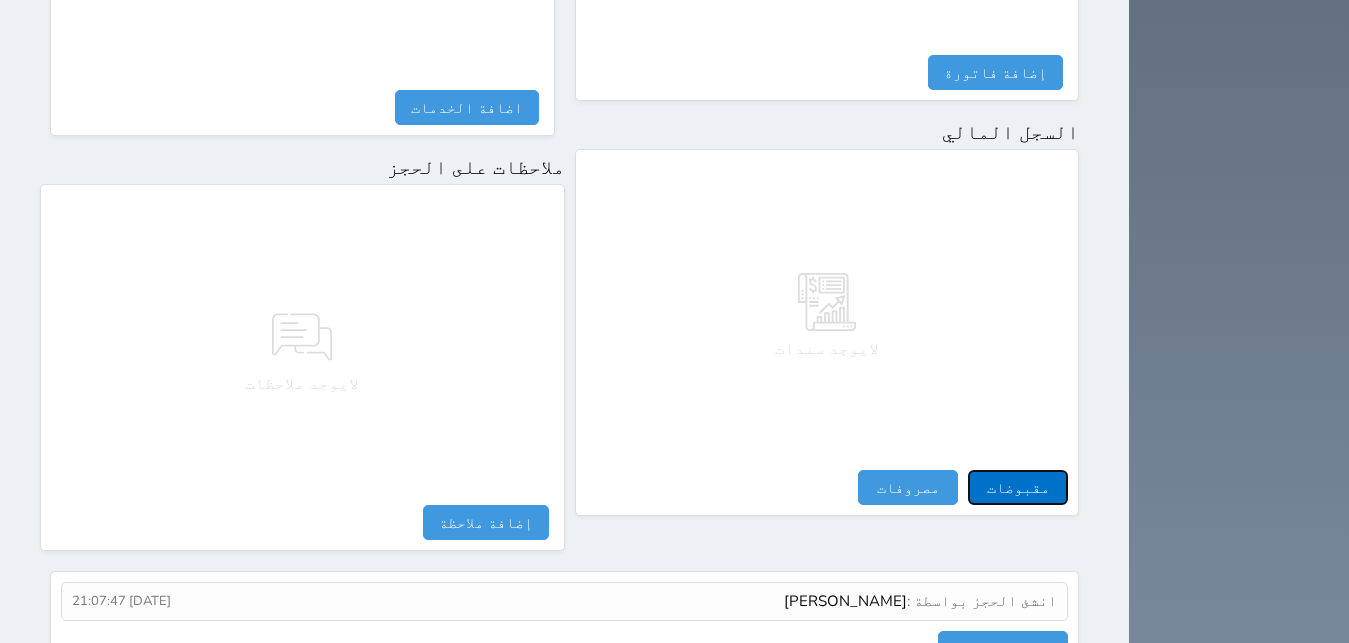 click on "مقبوضات" at bounding box center [1018, 487] 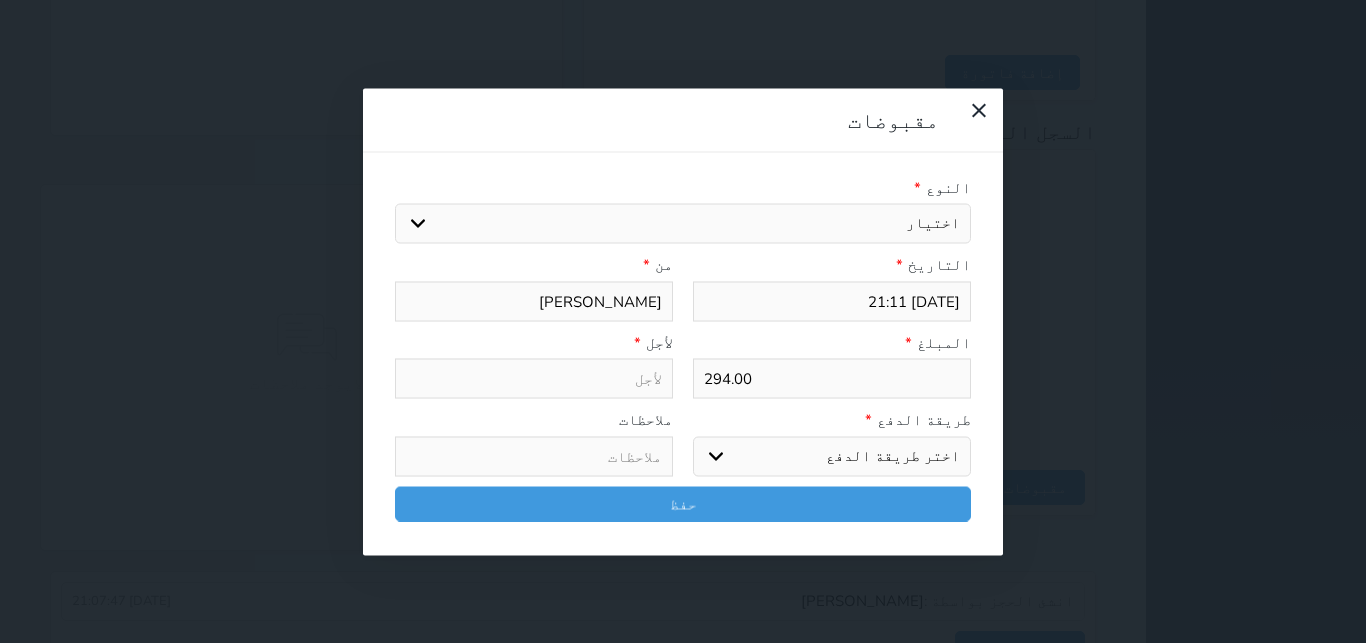 click on "اختيار   مقبوضات عامة قيمة إيجار فواتير تامين عربون لا ينطبق آخر مغسلة واي فاي - الإنترنت مواقف السيارات طعام الأغذية والمشروبات مشروبات المشروبات الباردة المشروبات الساخنة الإفطار غداء عشاء مخبز و كعك حمام سباحة الصالة الرياضية سبا و خدمات الجمال اختيار وإسقاط (خدمات النقل) ميني بار كابل - تلفزيون سرير إضافي تصفيف الشعر التسوق خدمات الجولات السياحية المنظمة خدمات الدليل السياحي" at bounding box center (683, 224) 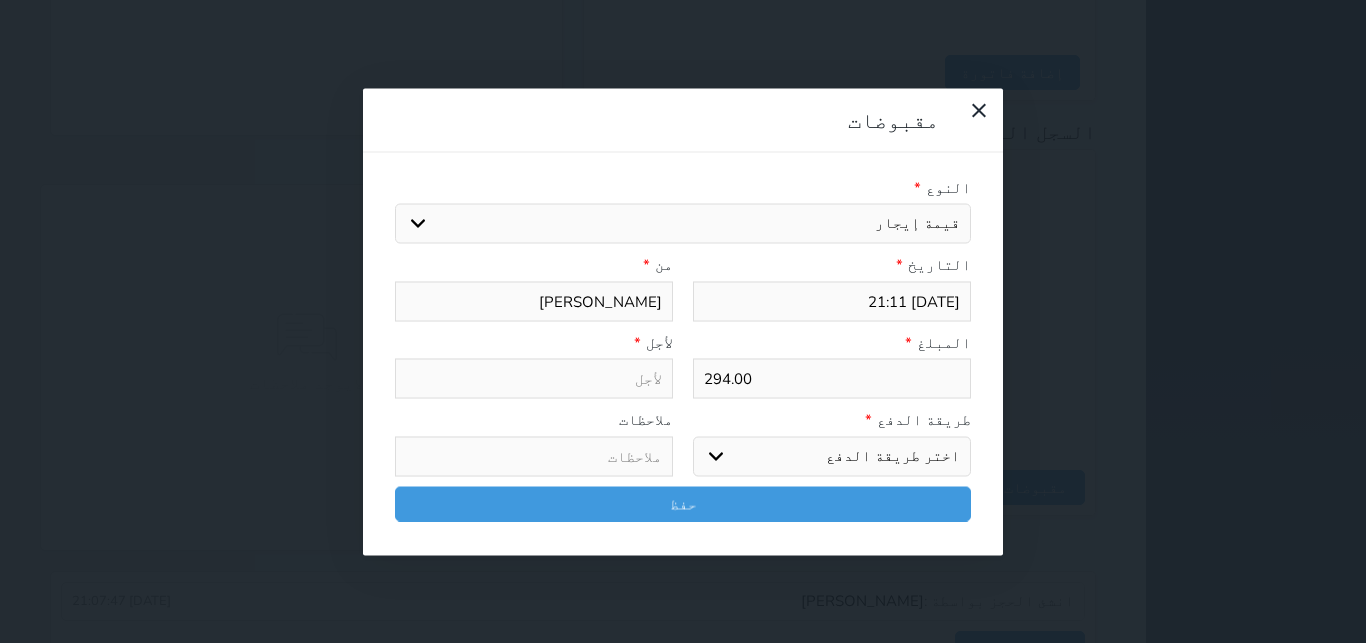 click on "قيمة إيجار" at bounding box center [0, 0] 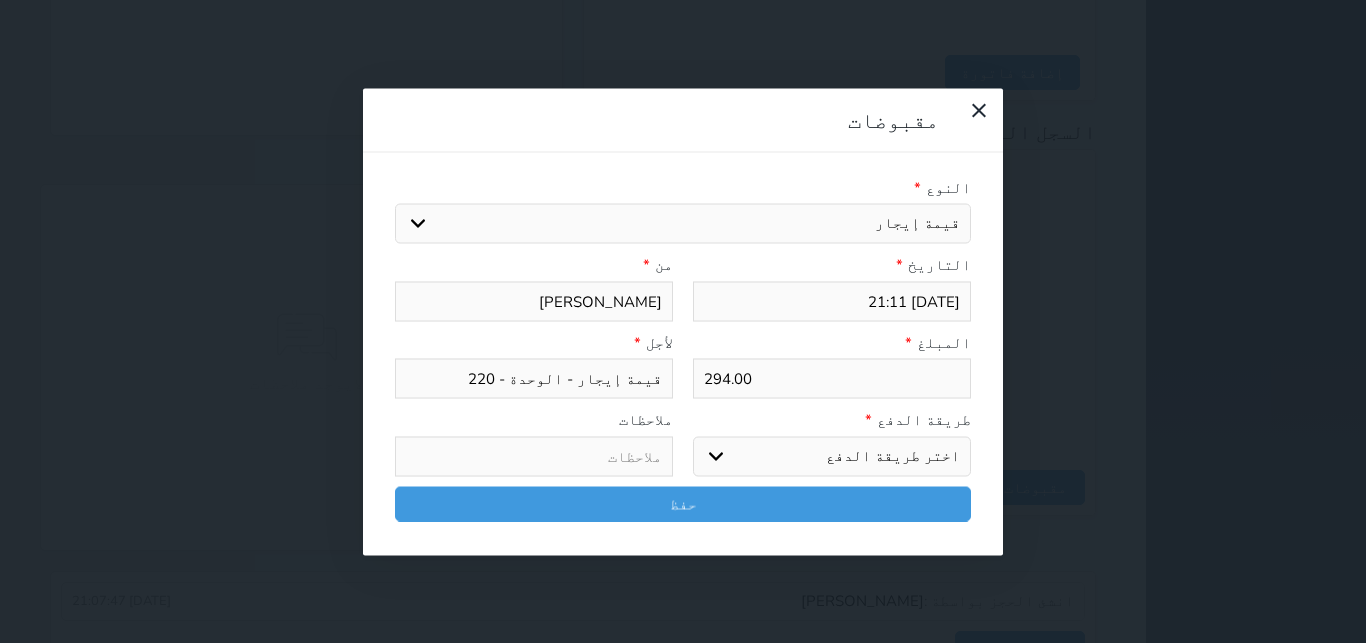 click on "اختر طريقة الدفع   دفع نقدى   تحويل بنكى   مدى   بطاقة ائتمان   آجل" at bounding box center [832, 456] 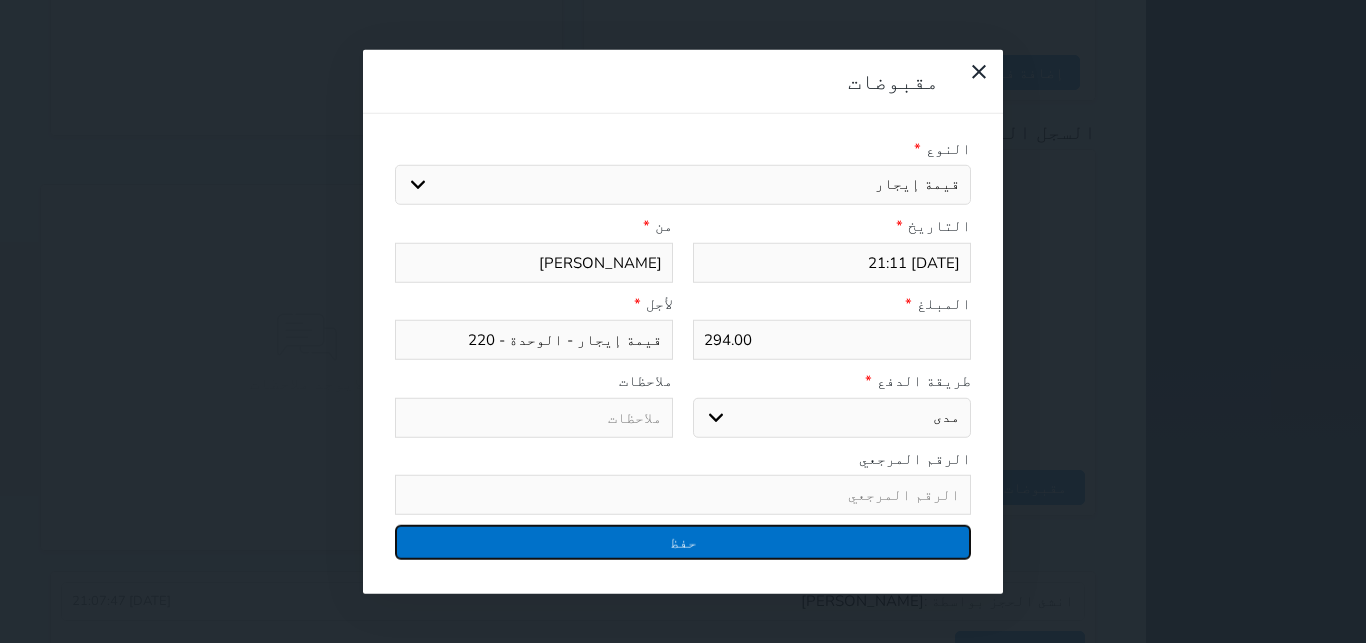 click on "حفظ" at bounding box center (683, 542) 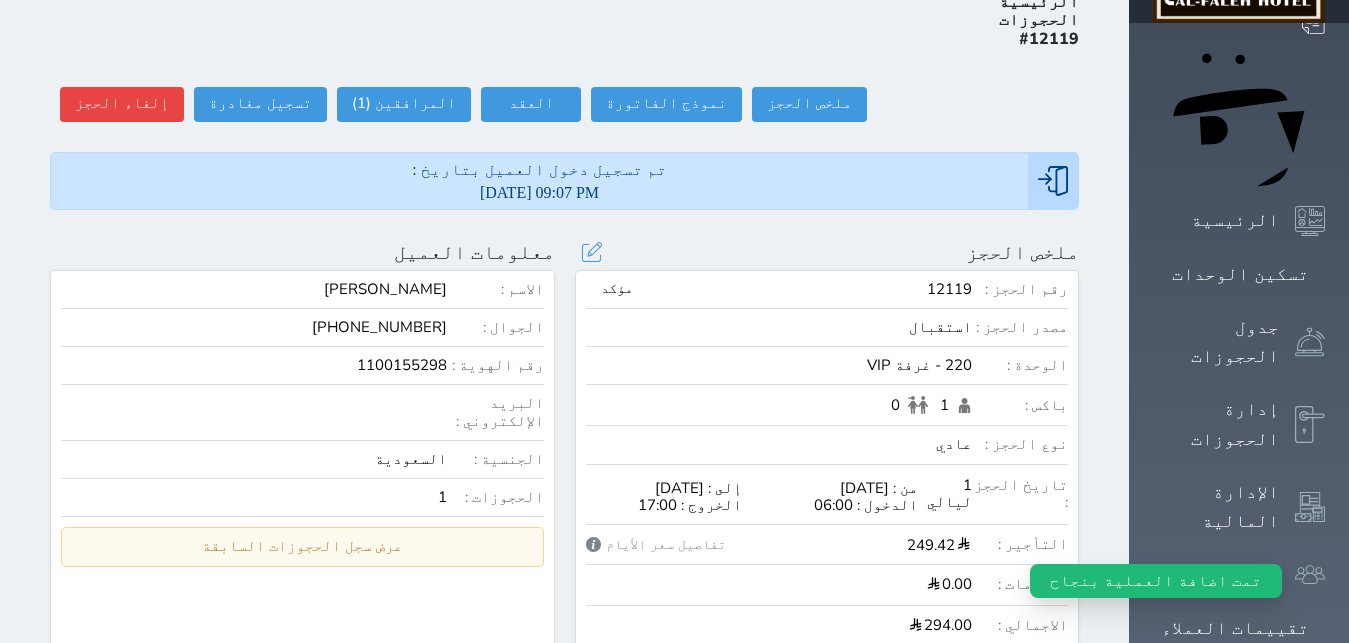 scroll, scrollTop: 0, scrollLeft: 0, axis: both 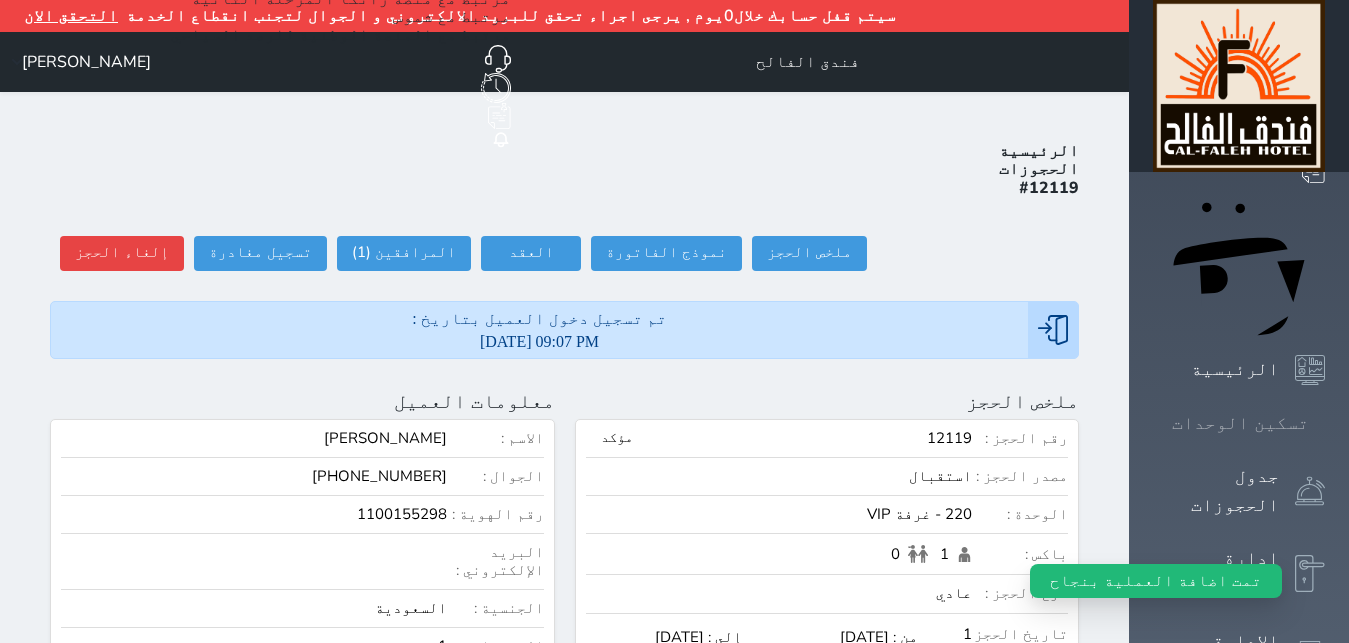 click at bounding box center [1325, 423] 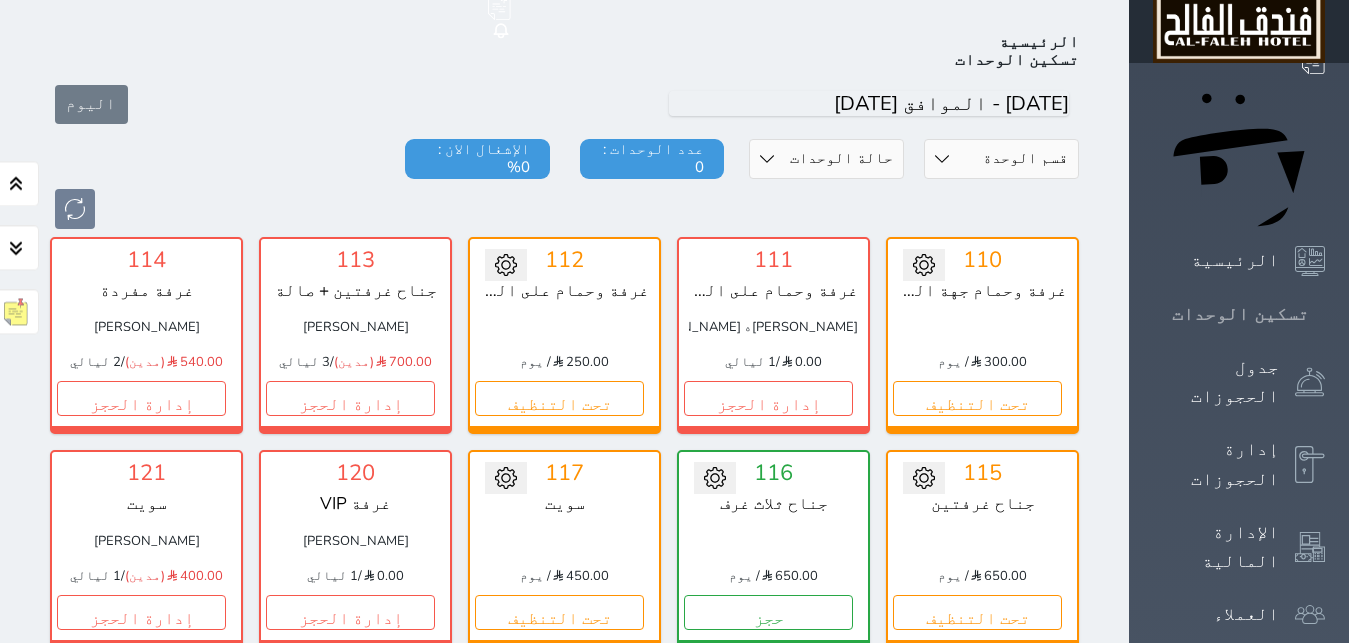 scroll, scrollTop: 110, scrollLeft: 0, axis: vertical 